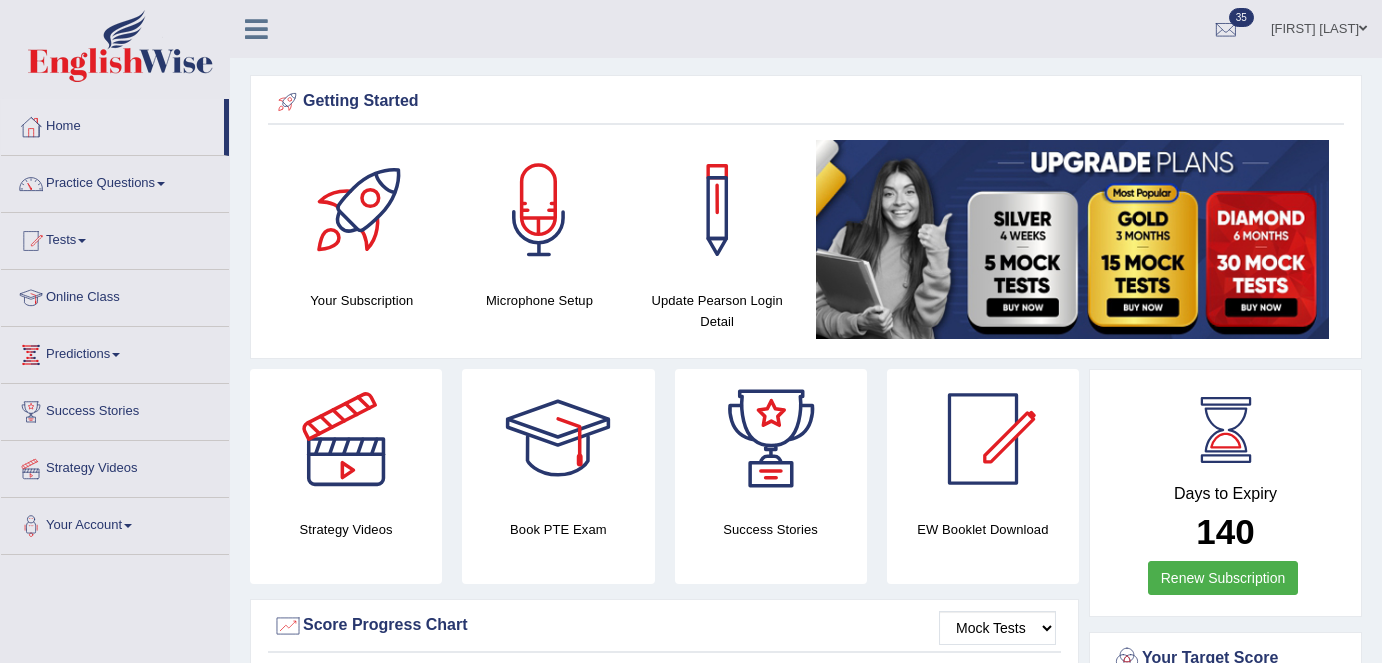 scroll, scrollTop: 0, scrollLeft: 0, axis: both 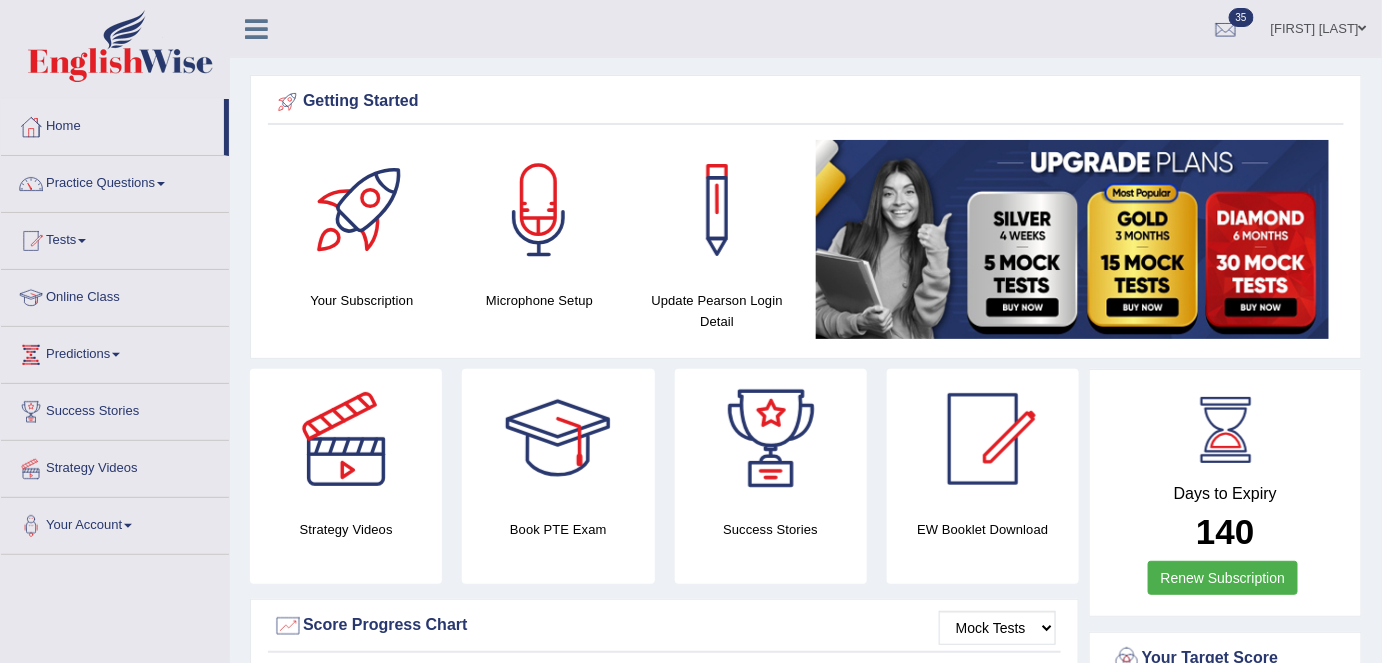 click on "Shail wadhwa" at bounding box center (1319, 26) 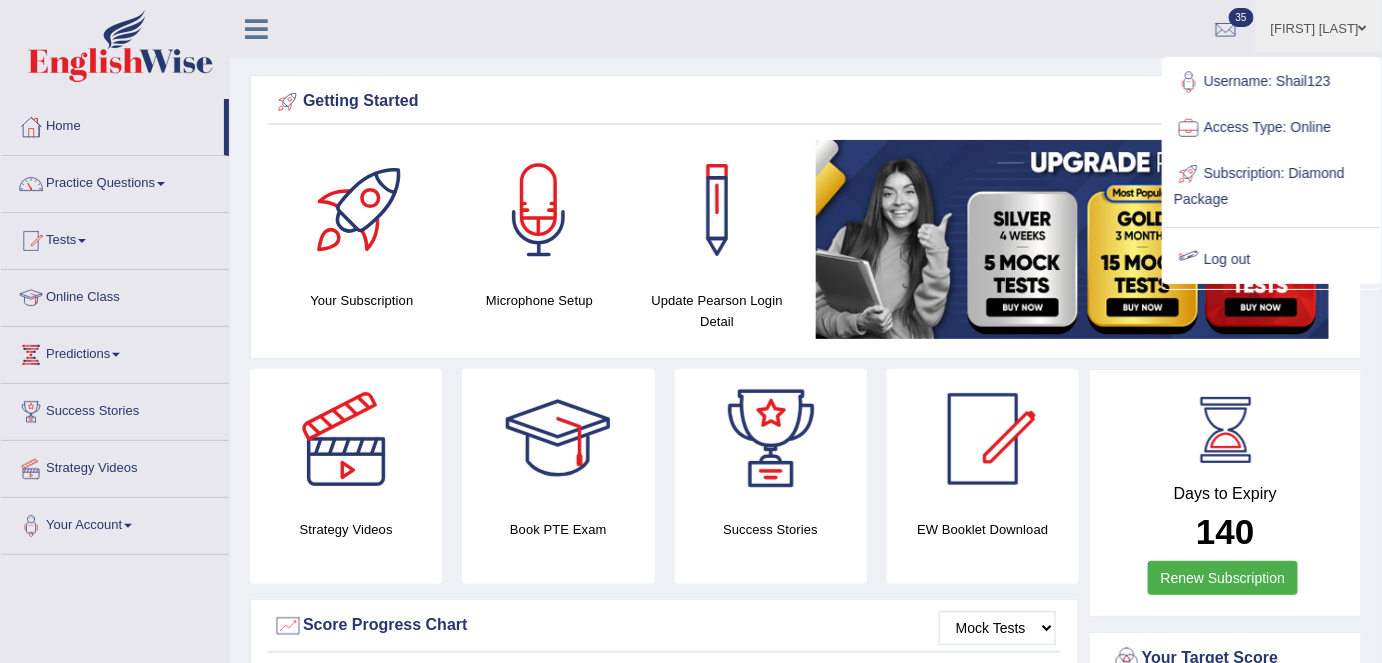 click on "Log out" at bounding box center (1272, 260) 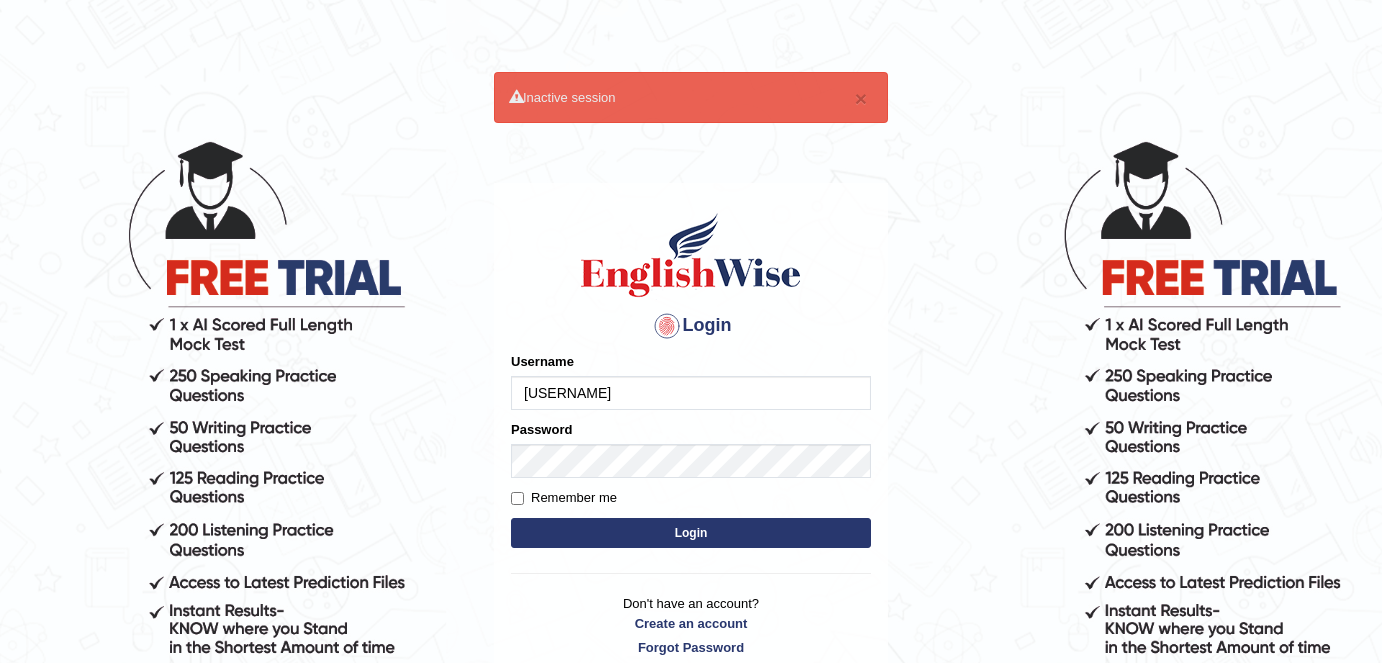 scroll, scrollTop: 0, scrollLeft: 0, axis: both 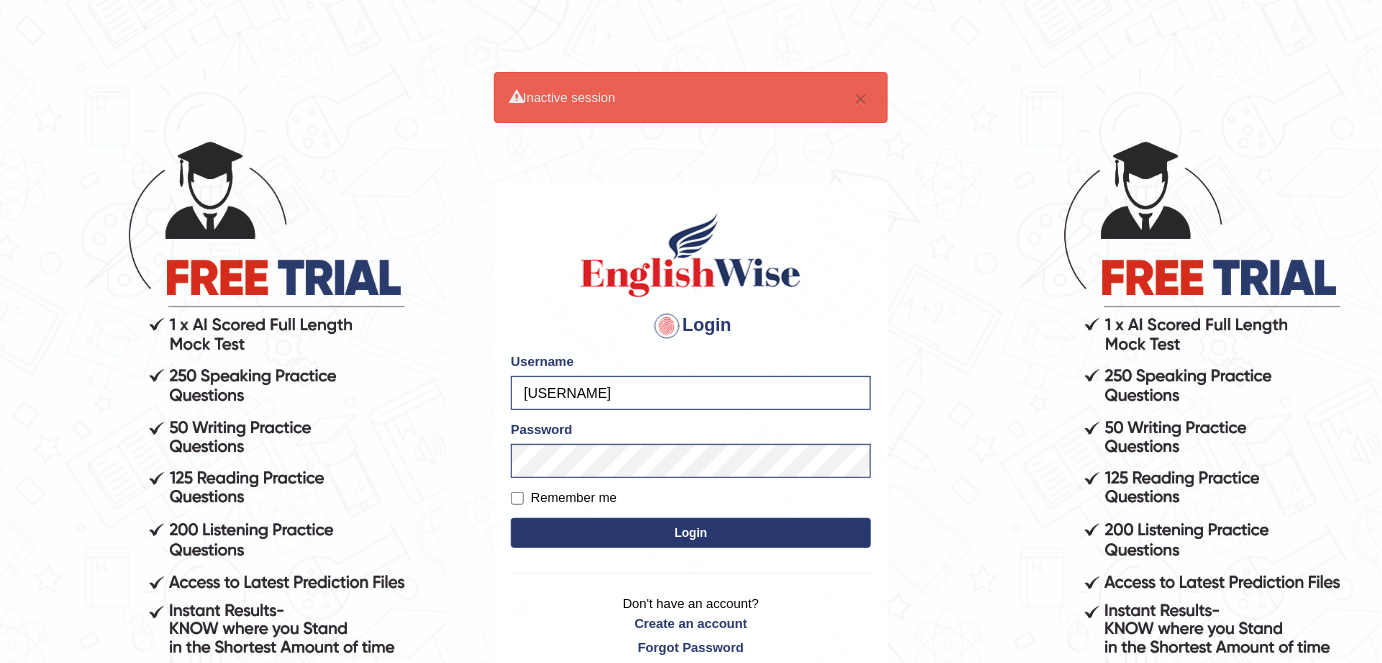 drag, startPoint x: 586, startPoint y: 389, endPoint x: 488, endPoint y: 389, distance: 98 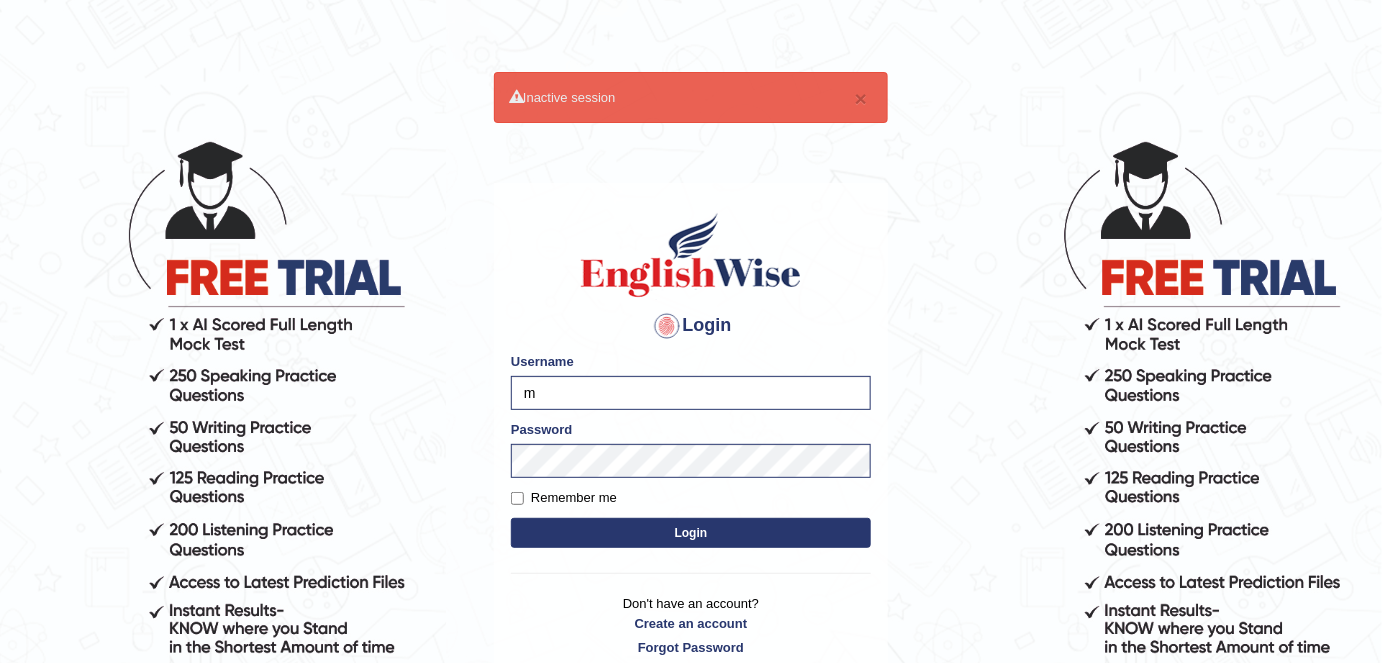 type on "Mruthyunjaya" 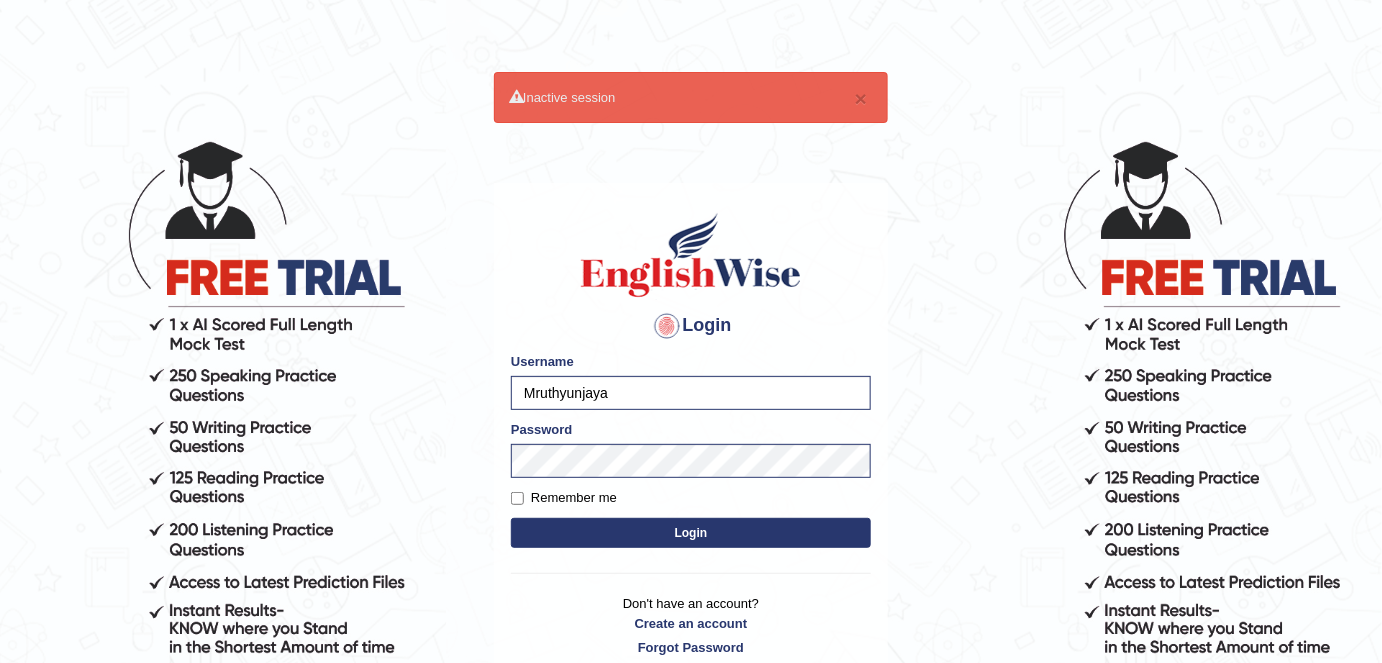 click on "Remember me" at bounding box center [564, 498] 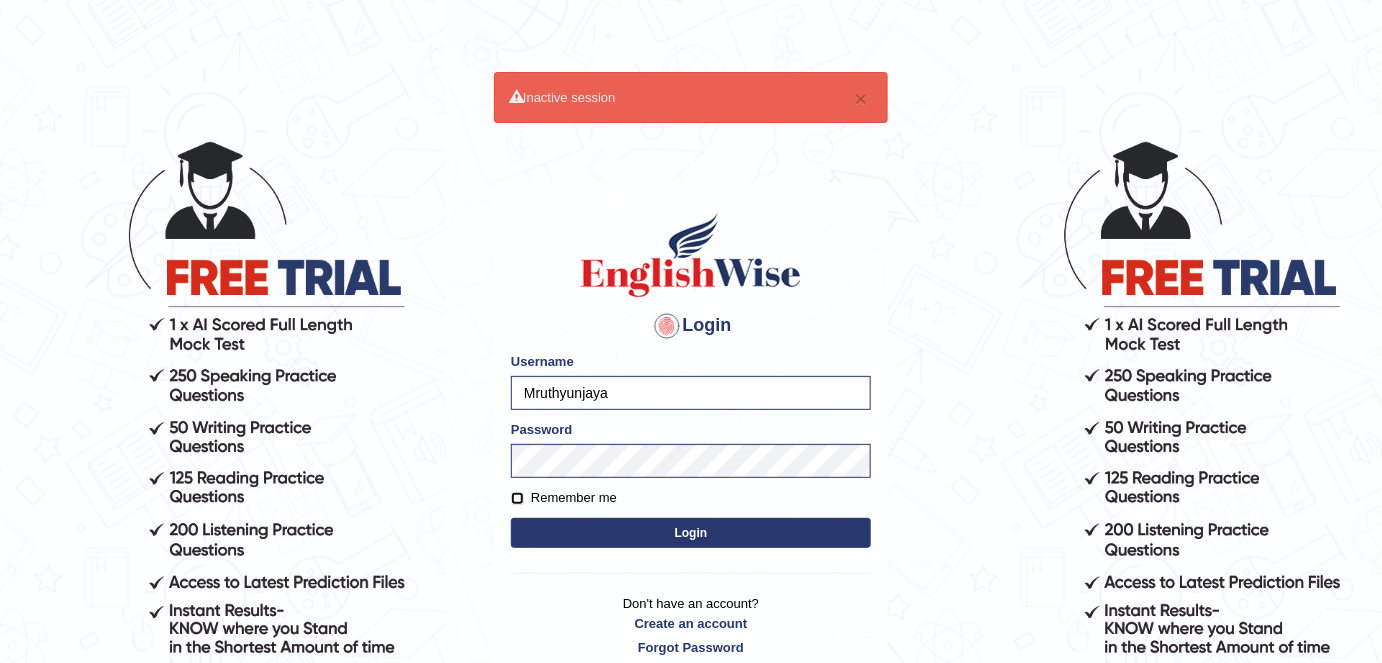 click on "Remember me" at bounding box center [517, 498] 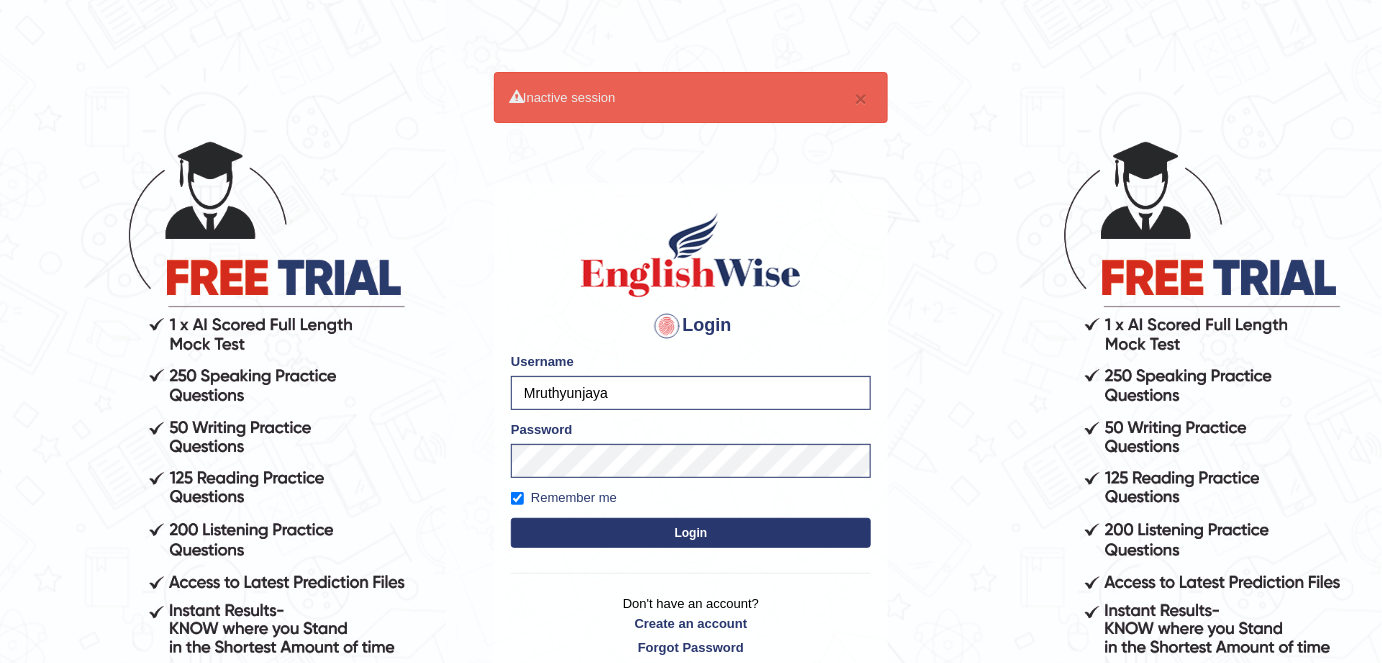 click on "Login" at bounding box center (691, 533) 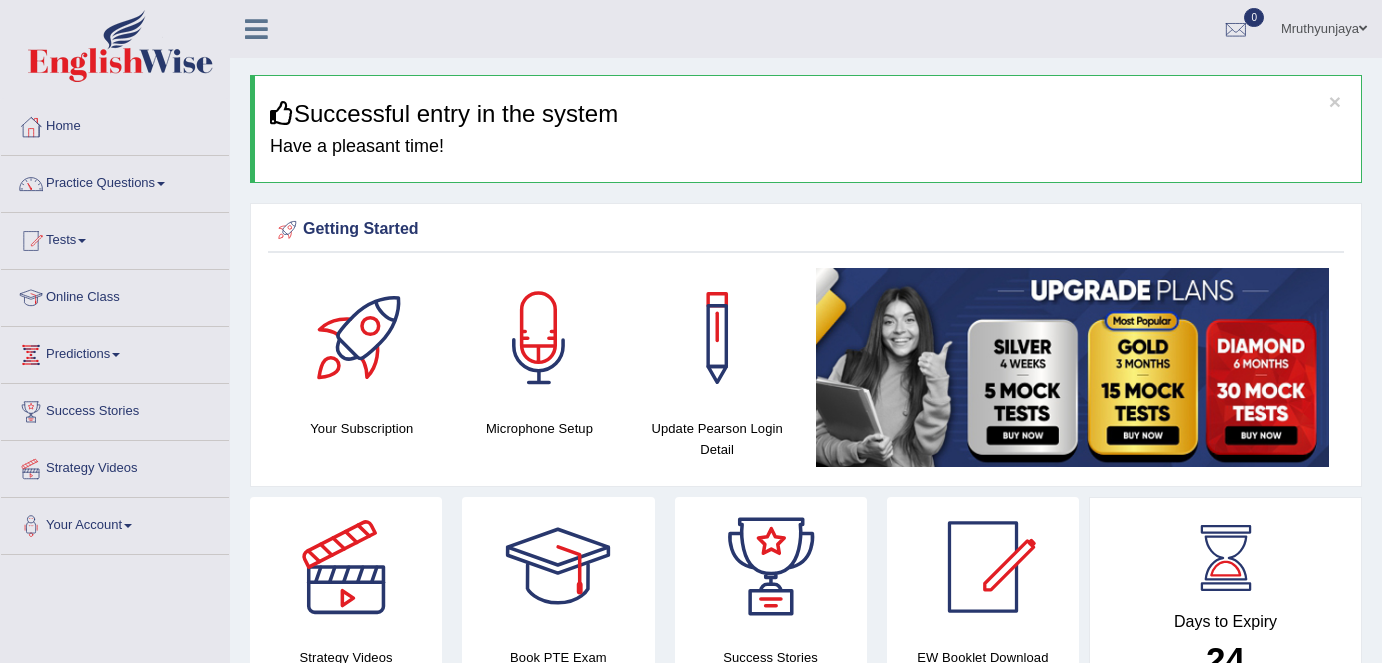 scroll, scrollTop: 0, scrollLeft: 0, axis: both 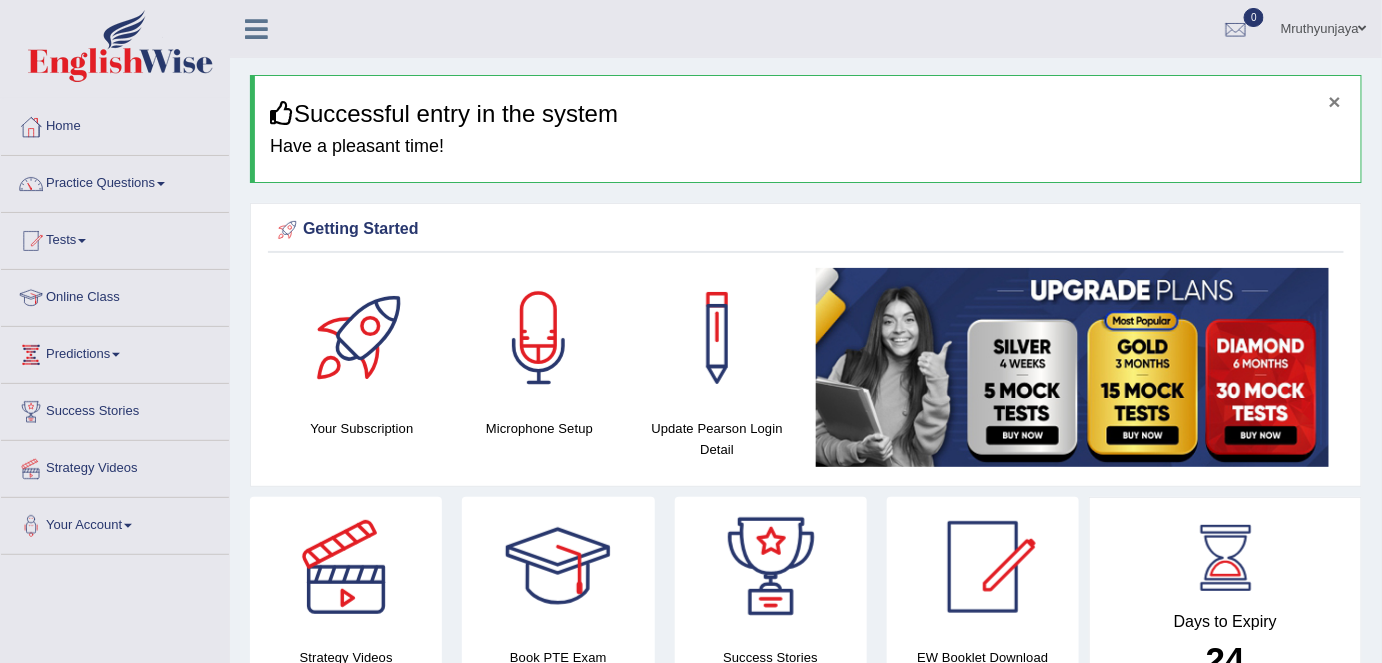 click on "×" at bounding box center [1335, 101] 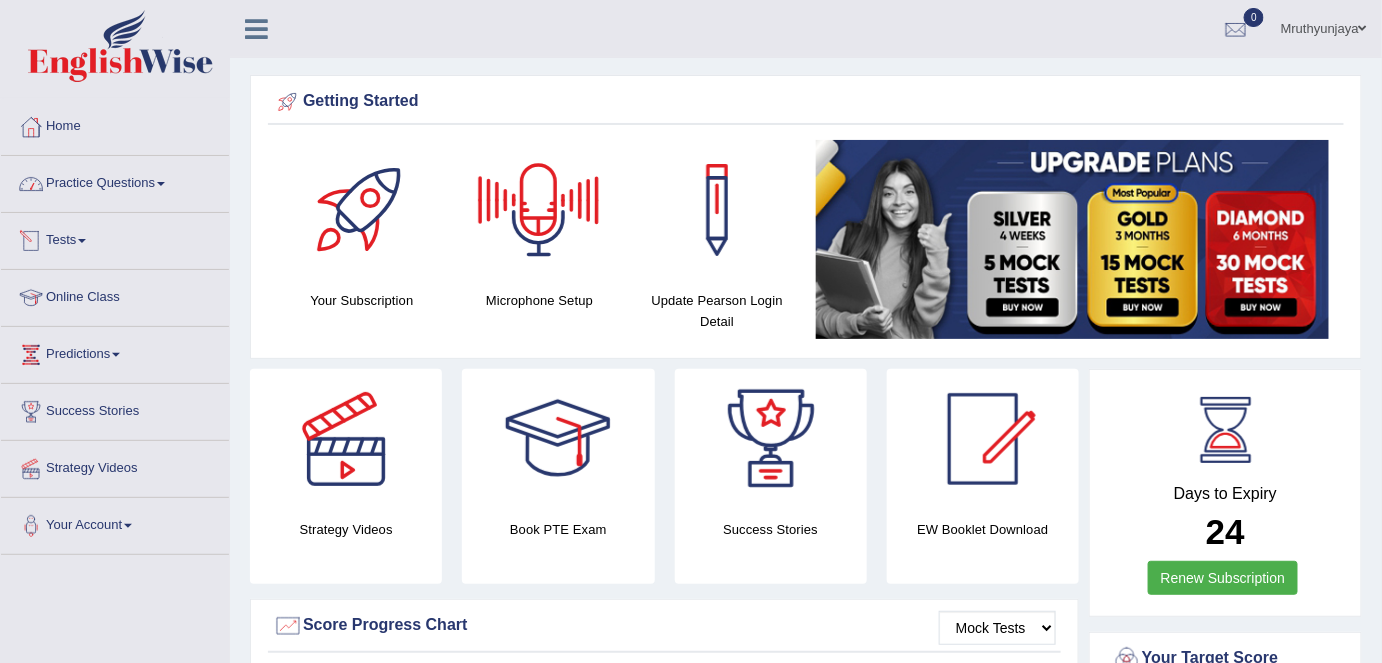 click on "Practice Questions" at bounding box center (115, 181) 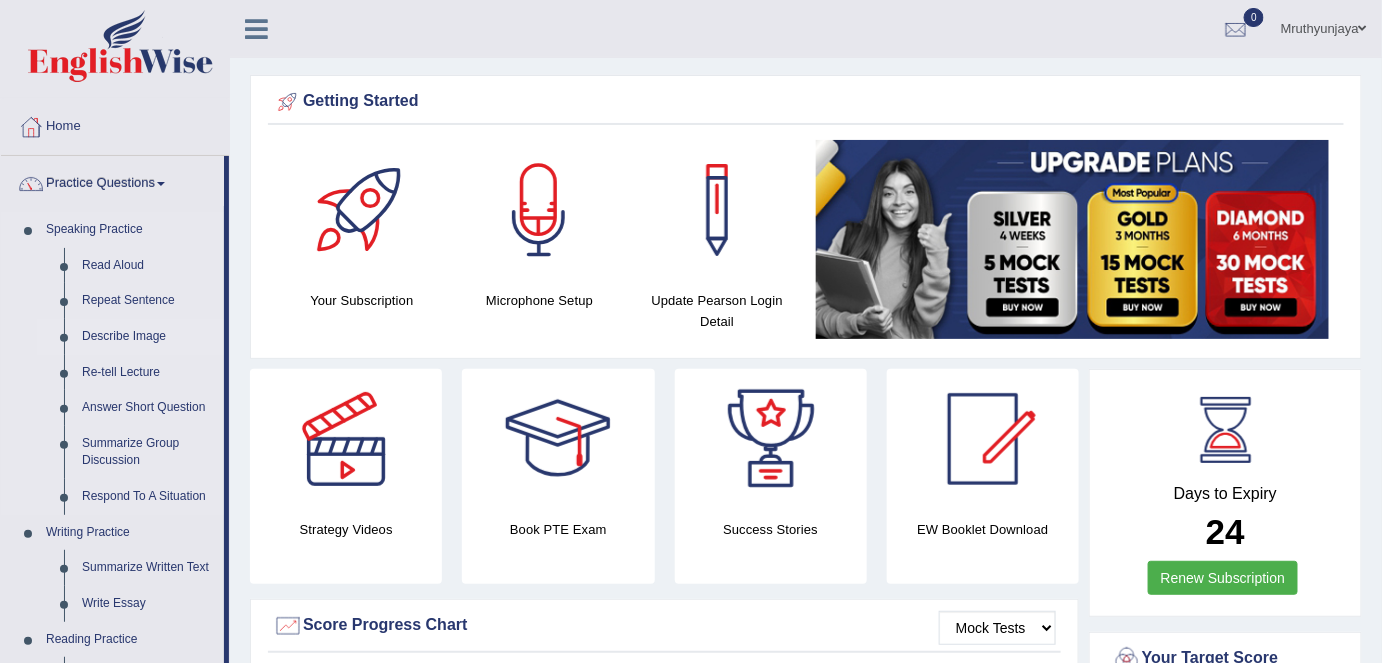 click on "Describe Image" at bounding box center (148, 337) 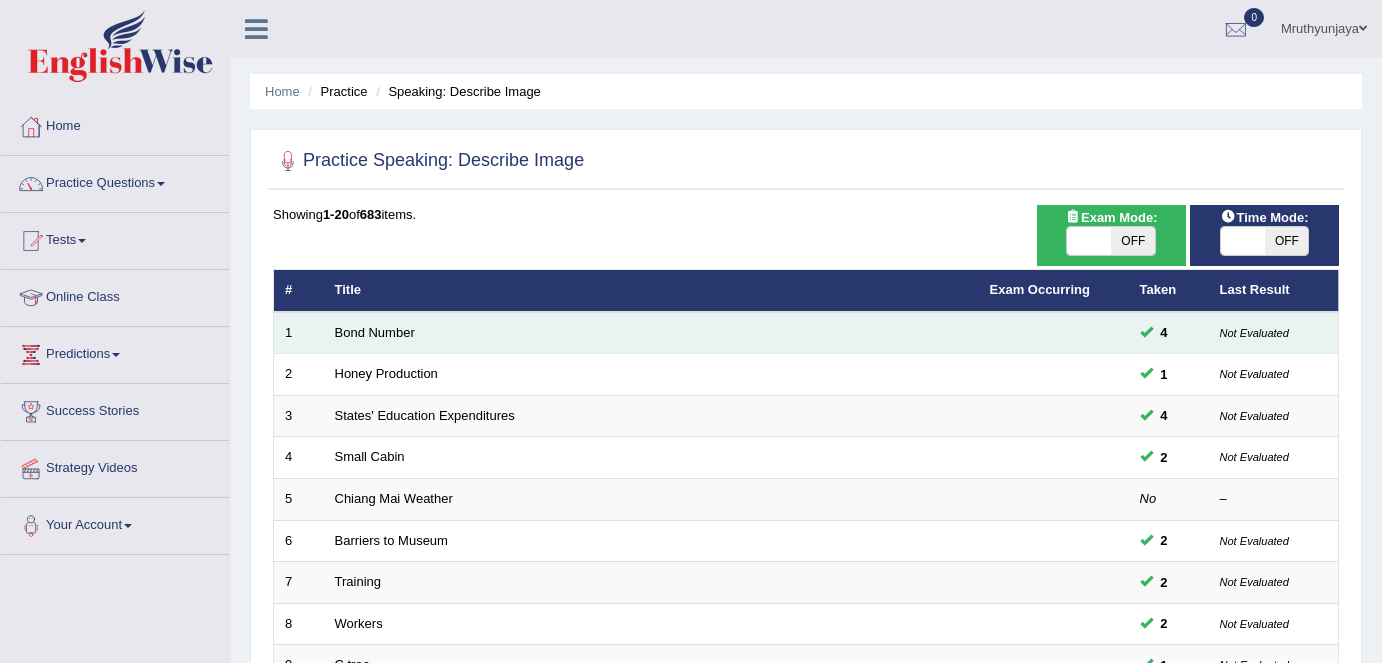 scroll, scrollTop: 0, scrollLeft: 0, axis: both 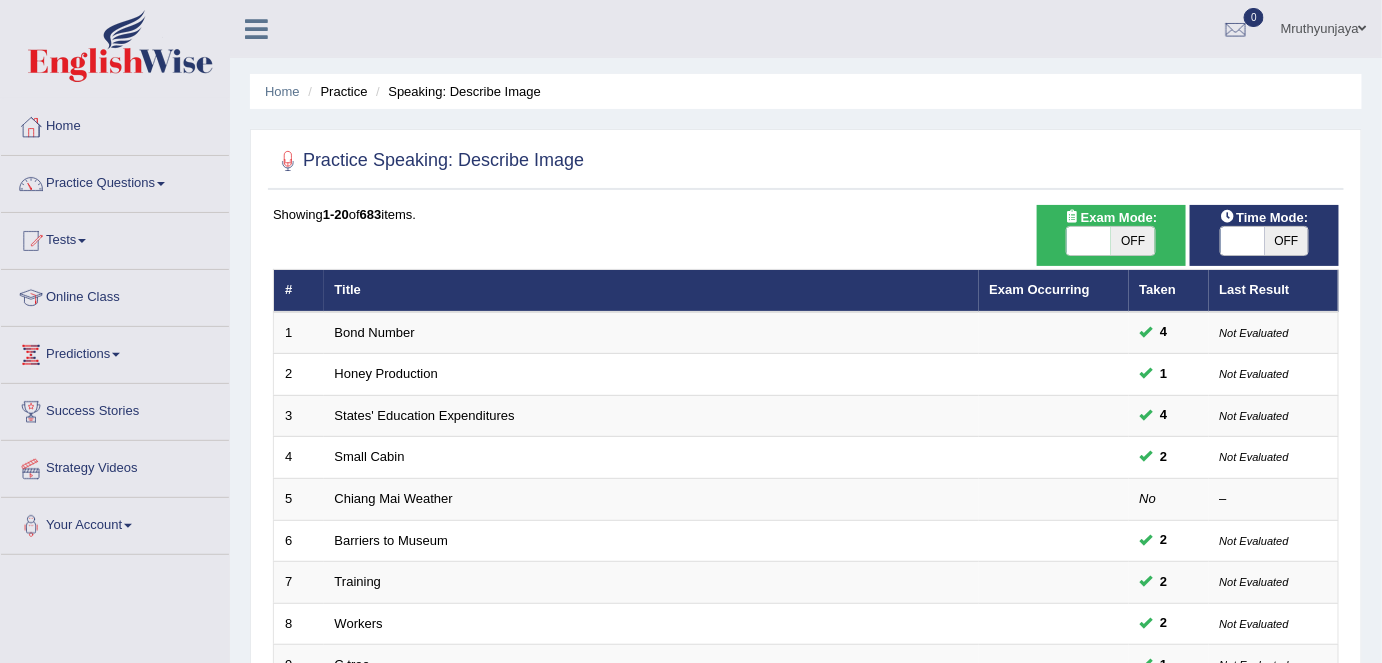 click on "OFF" at bounding box center [1133, 241] 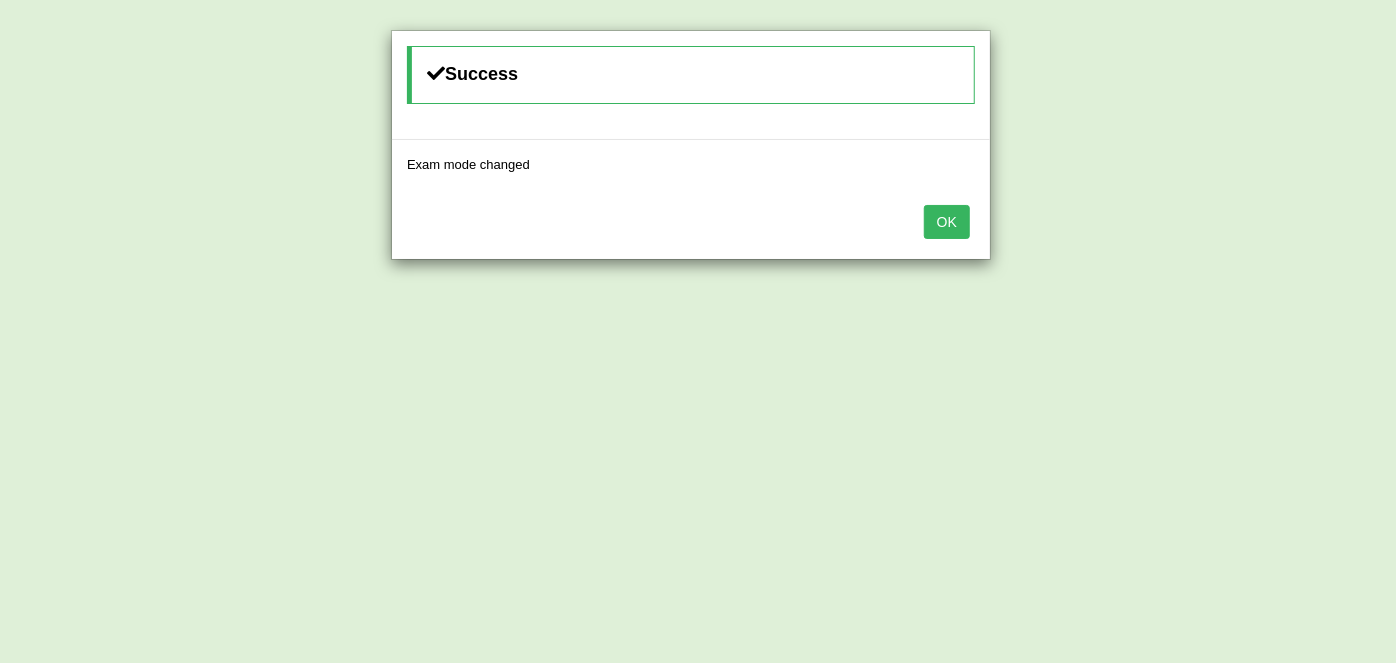 click on "OK" at bounding box center [947, 222] 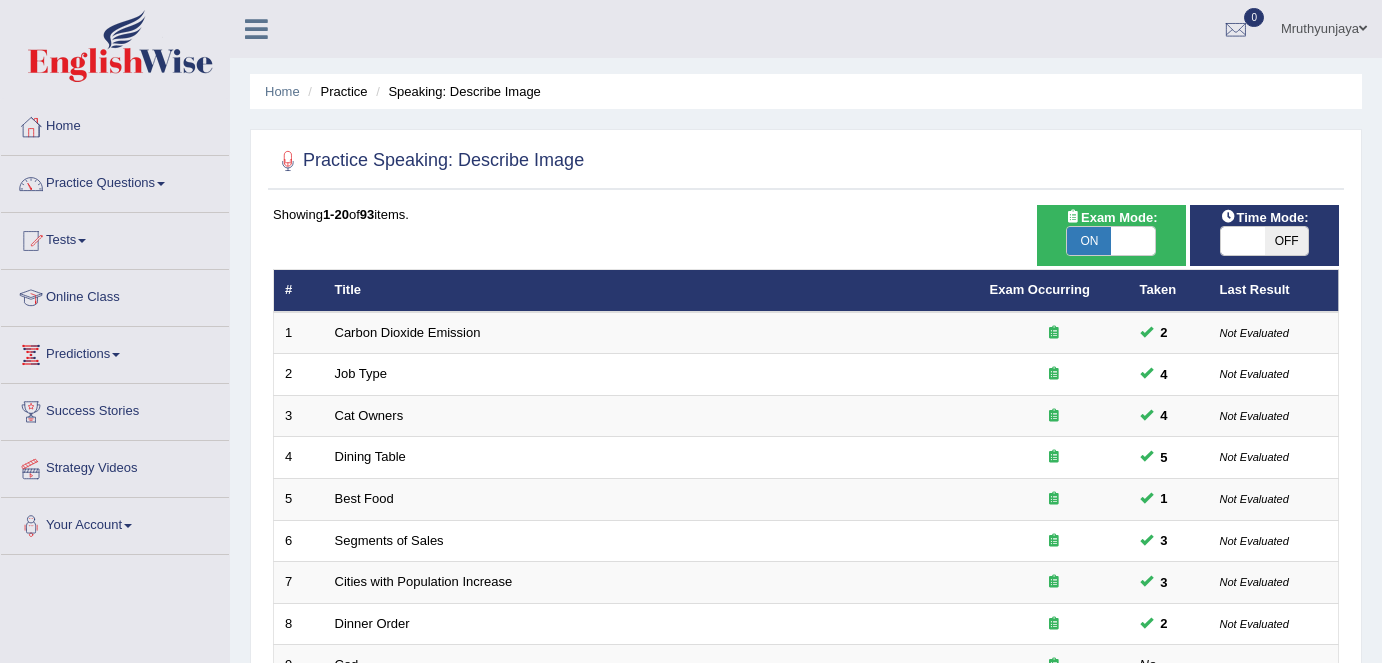 scroll, scrollTop: 0, scrollLeft: 0, axis: both 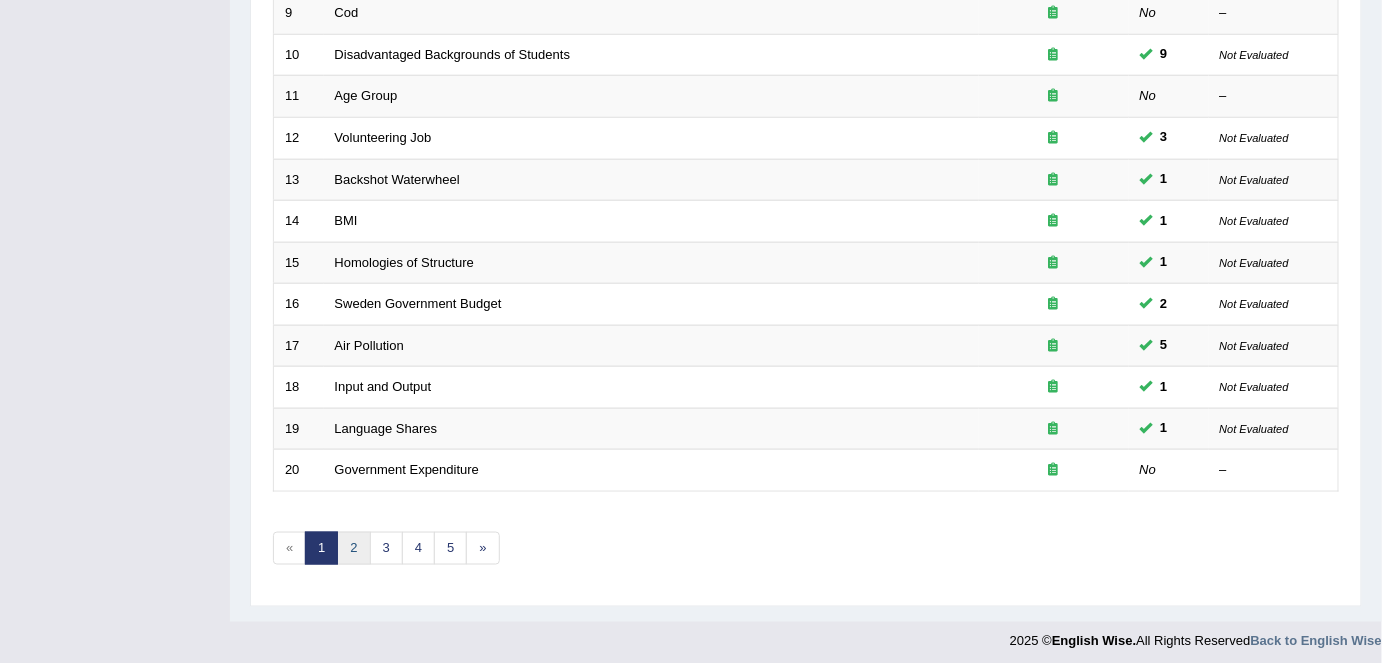 click on "2" at bounding box center (353, 548) 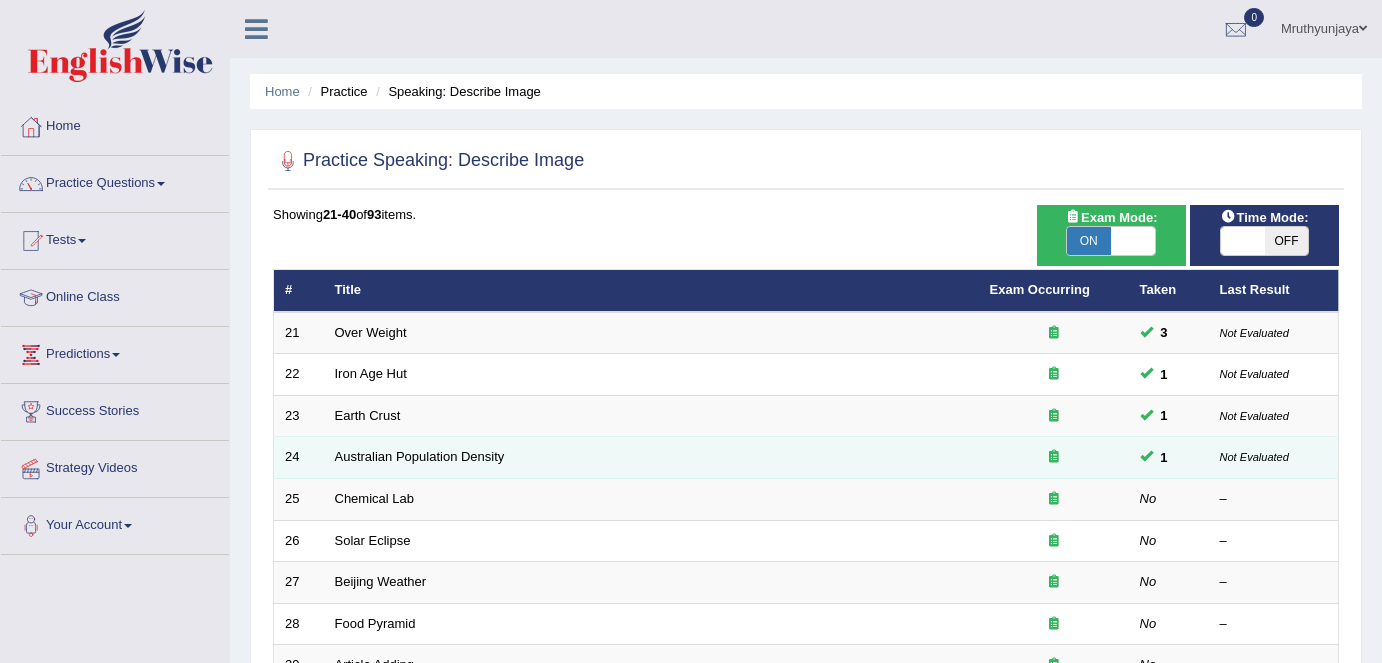 scroll, scrollTop: 0, scrollLeft: 0, axis: both 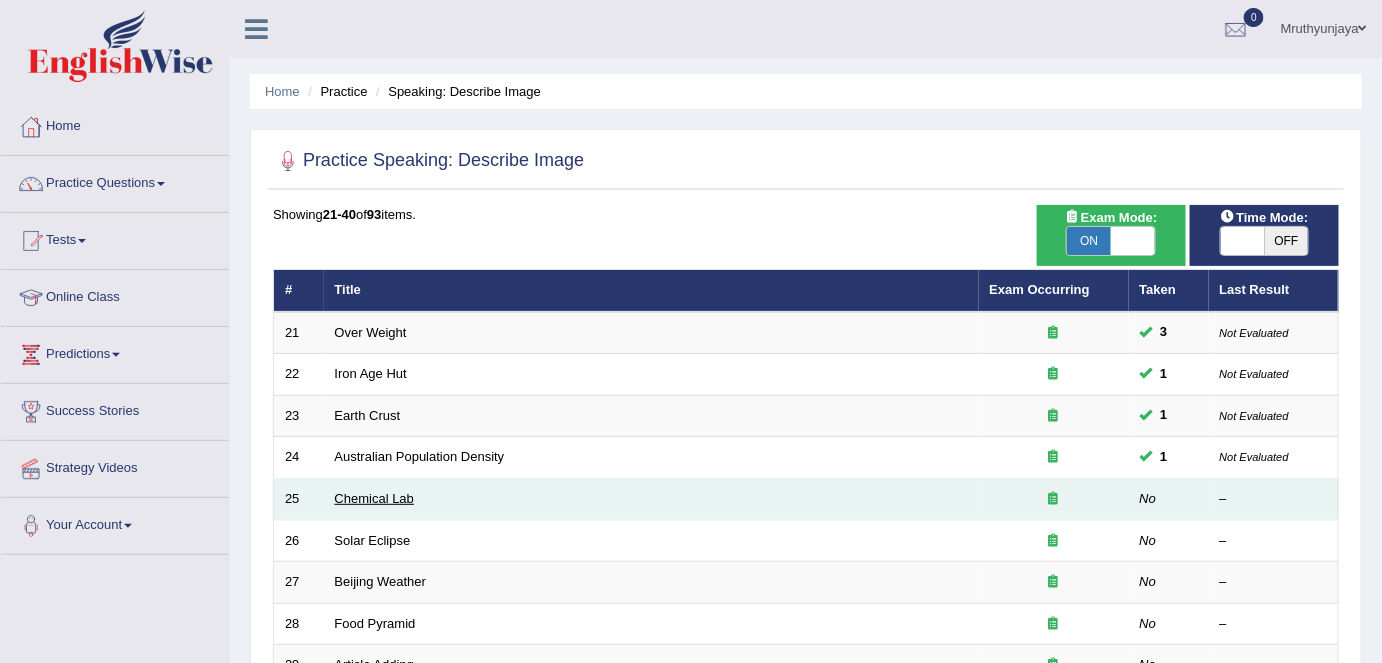 click on "Chemical Lab" at bounding box center (375, 498) 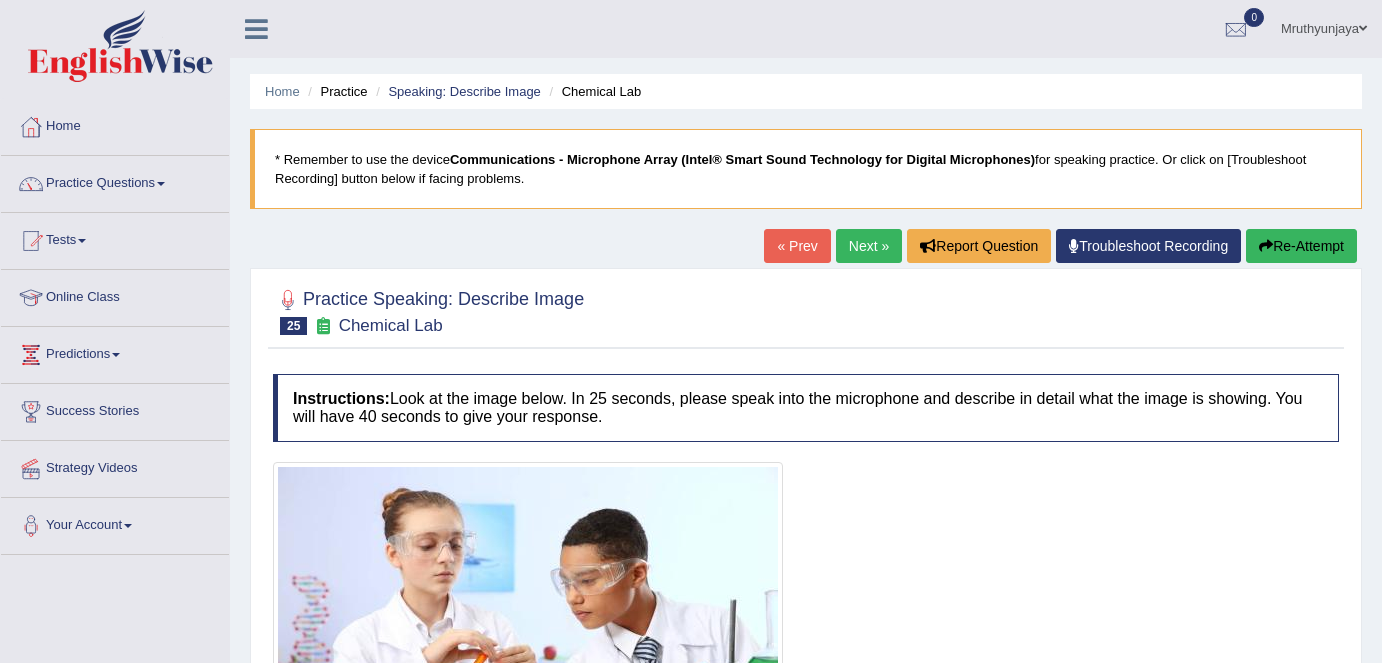 scroll, scrollTop: 0, scrollLeft: 0, axis: both 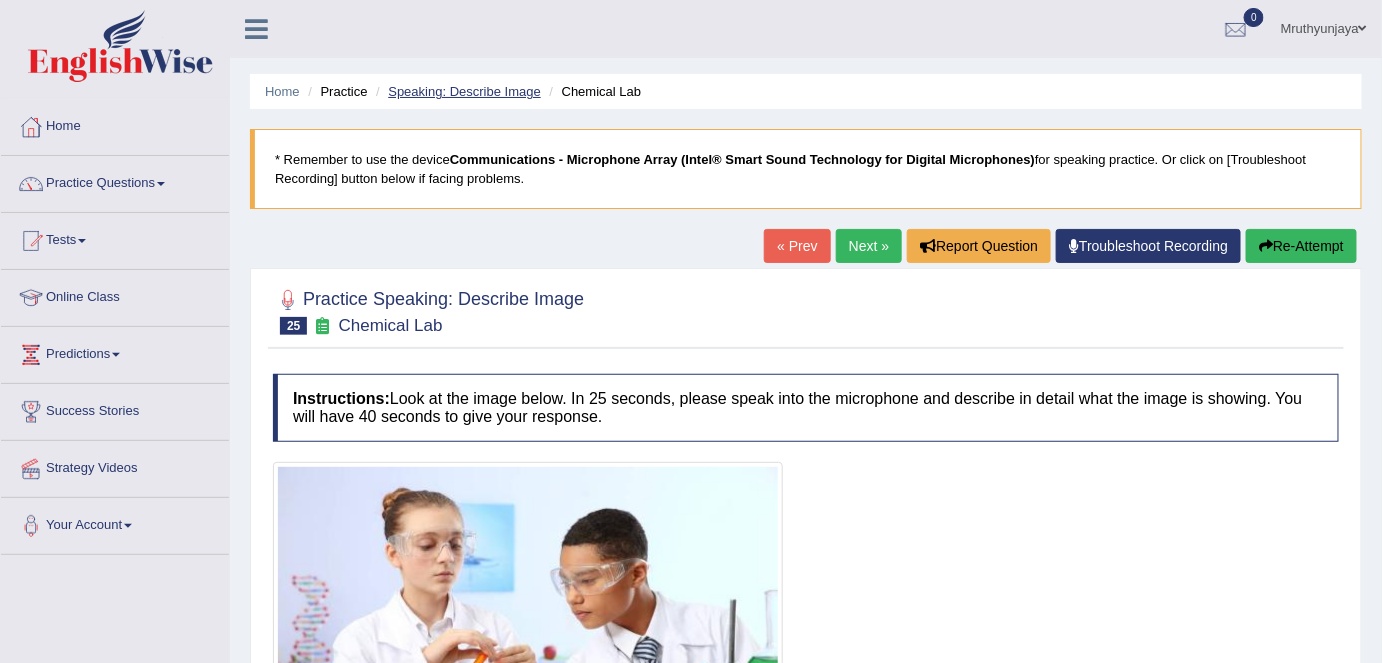 click on "Speaking: Describe Image" at bounding box center [464, 91] 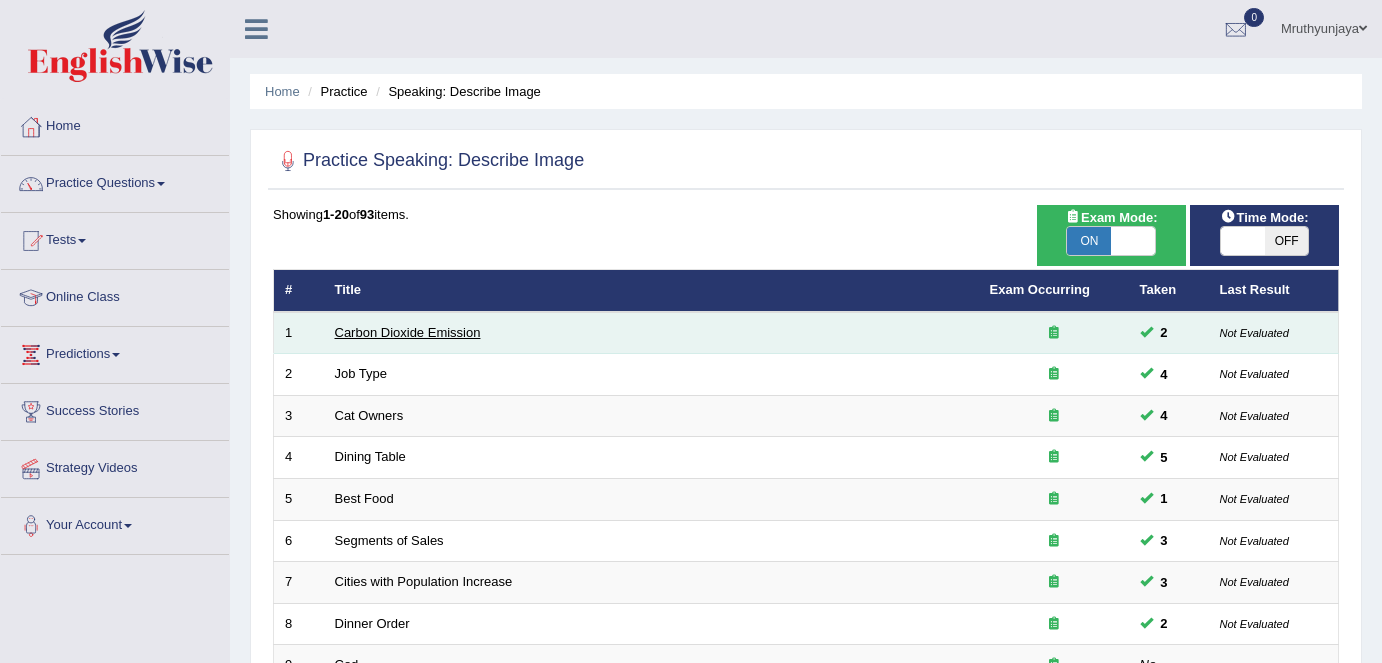 scroll, scrollTop: 0, scrollLeft: 0, axis: both 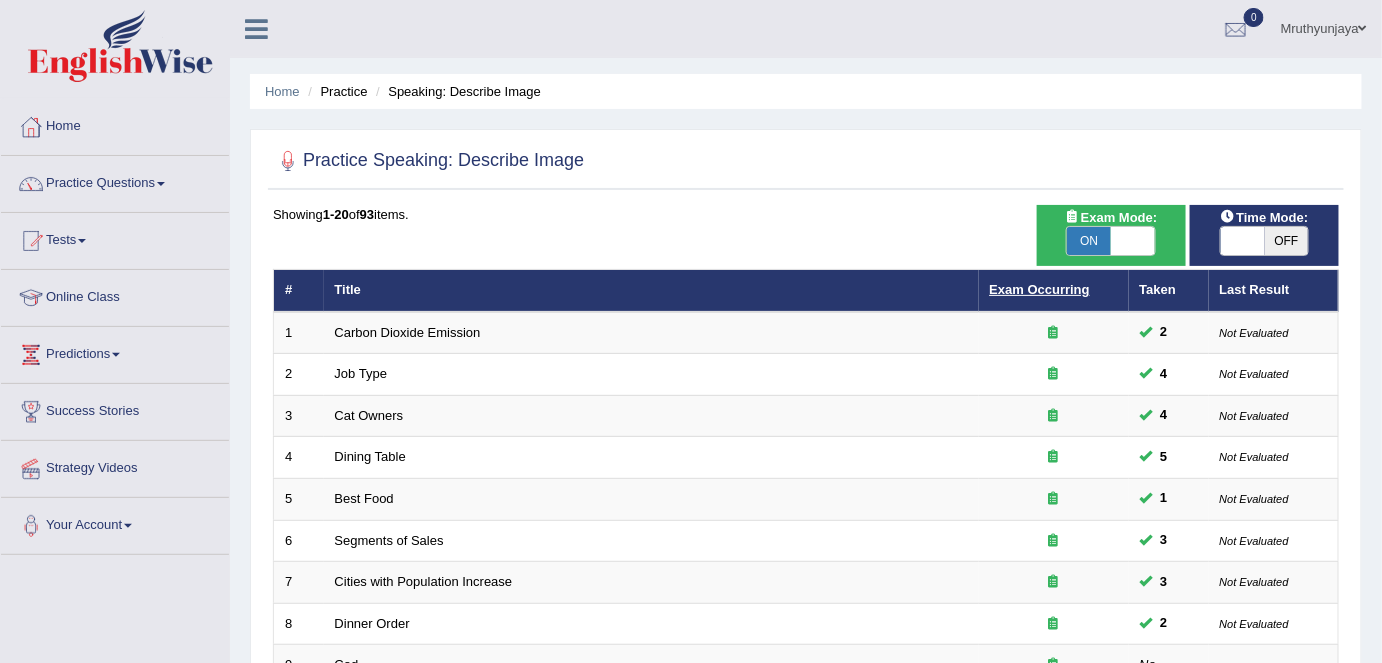 click on "Exam Occurring" at bounding box center [1040, 289] 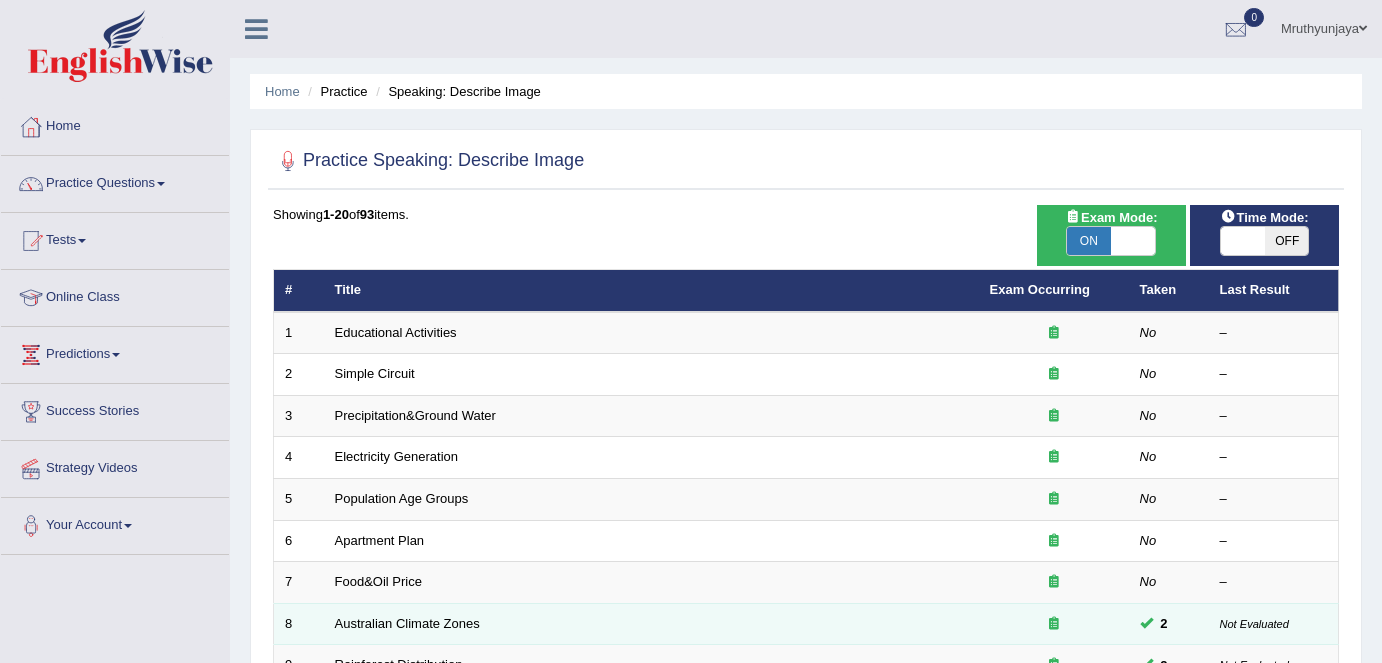 scroll, scrollTop: 0, scrollLeft: 0, axis: both 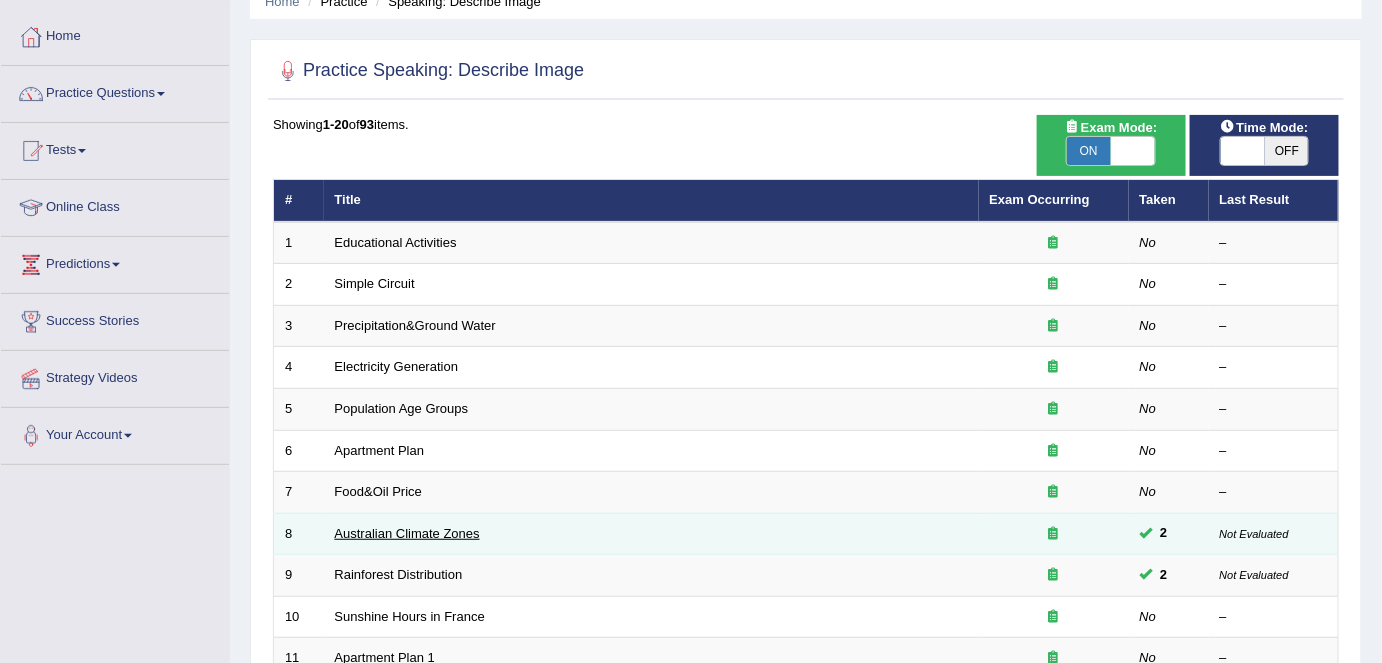 click on "Australian Climate Zones" at bounding box center [407, 533] 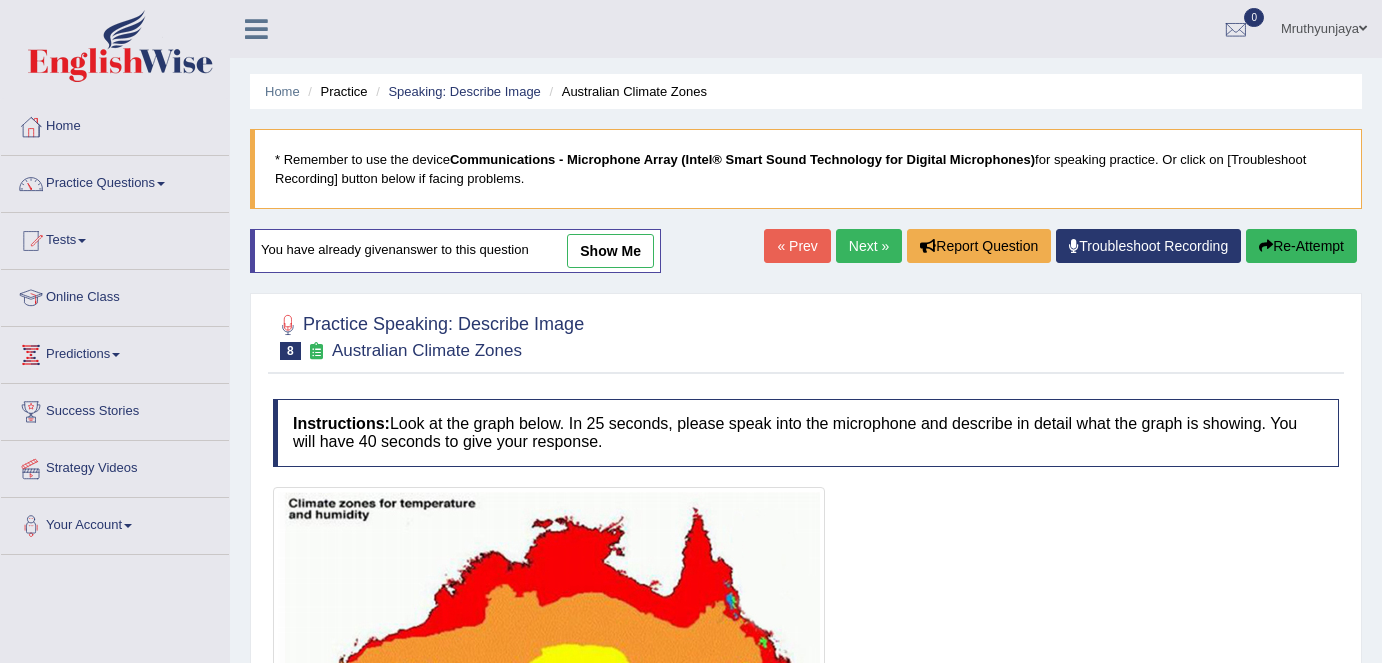 scroll, scrollTop: 0, scrollLeft: 0, axis: both 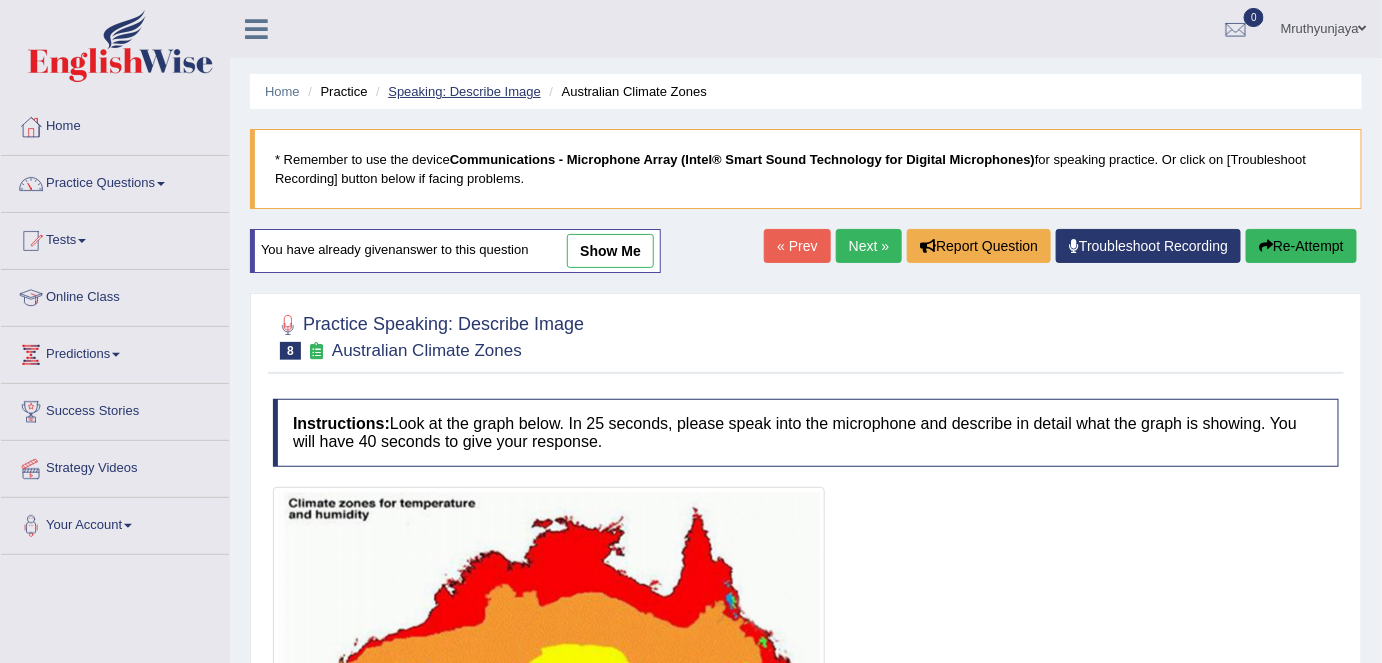 click on "Speaking: Describe Image" at bounding box center (464, 91) 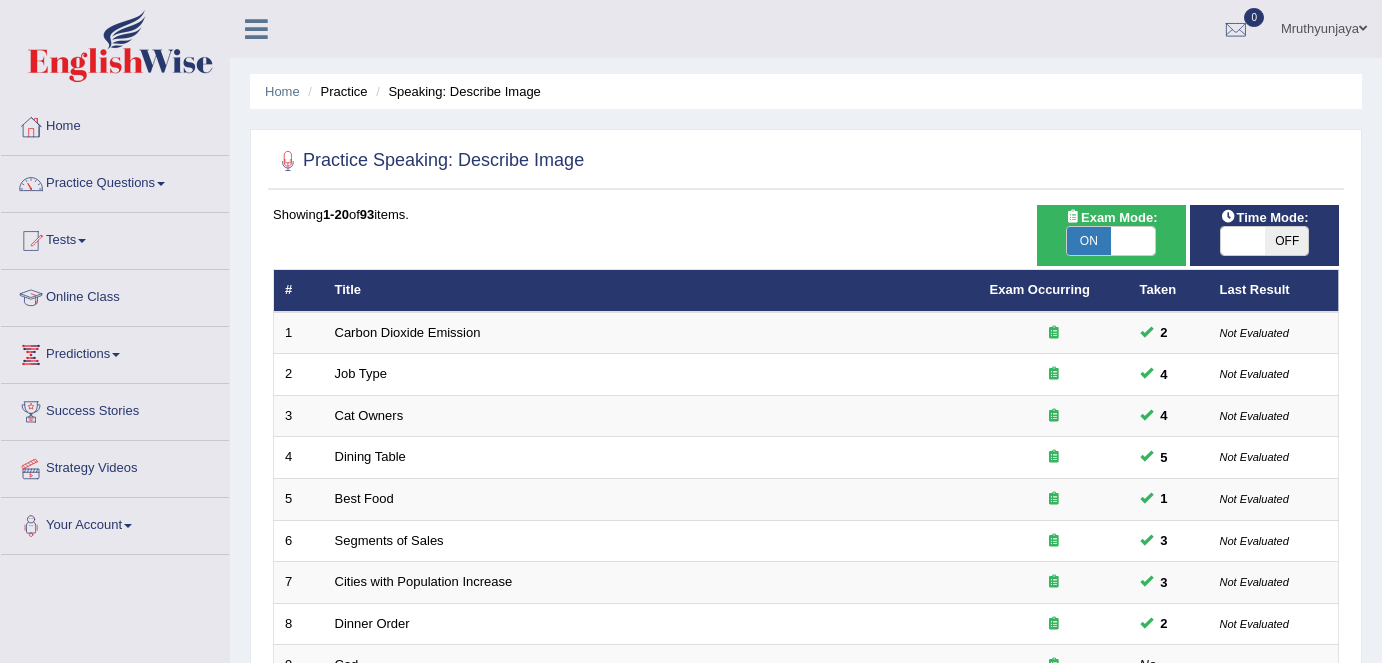 scroll, scrollTop: 425, scrollLeft: 0, axis: vertical 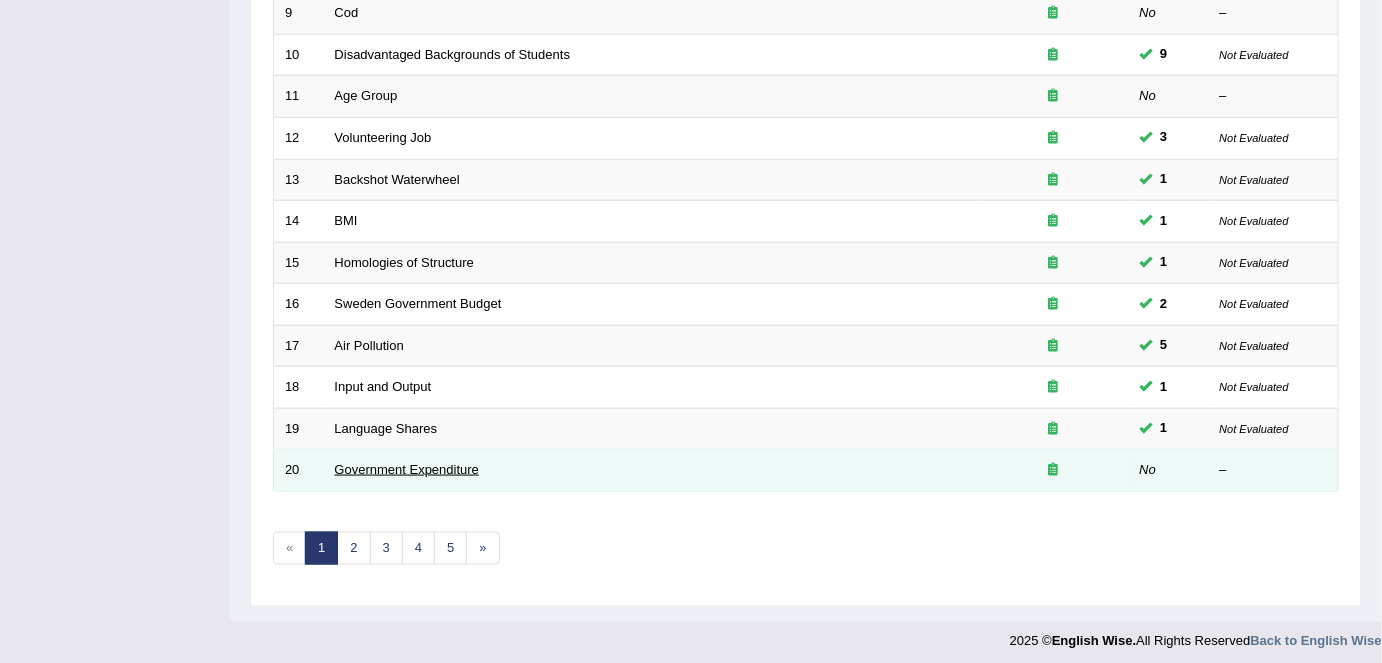 click on "Government Expenditure" at bounding box center [407, 469] 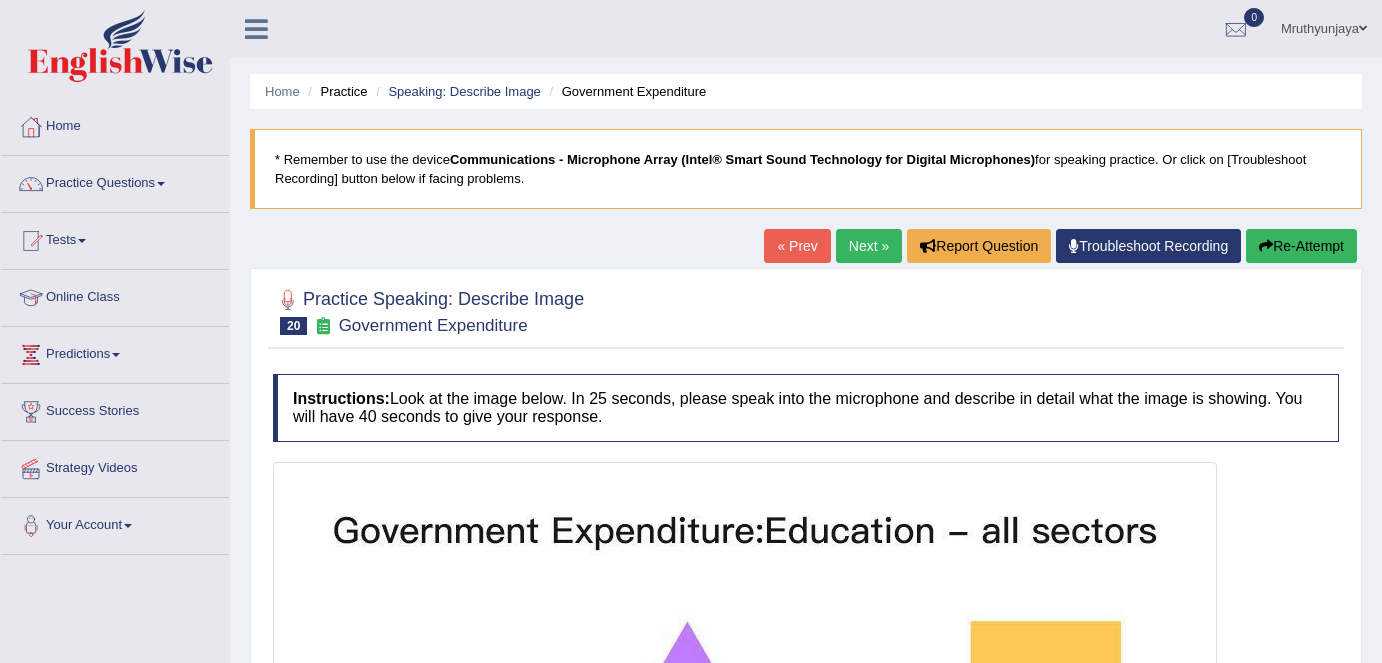 scroll, scrollTop: 0, scrollLeft: 0, axis: both 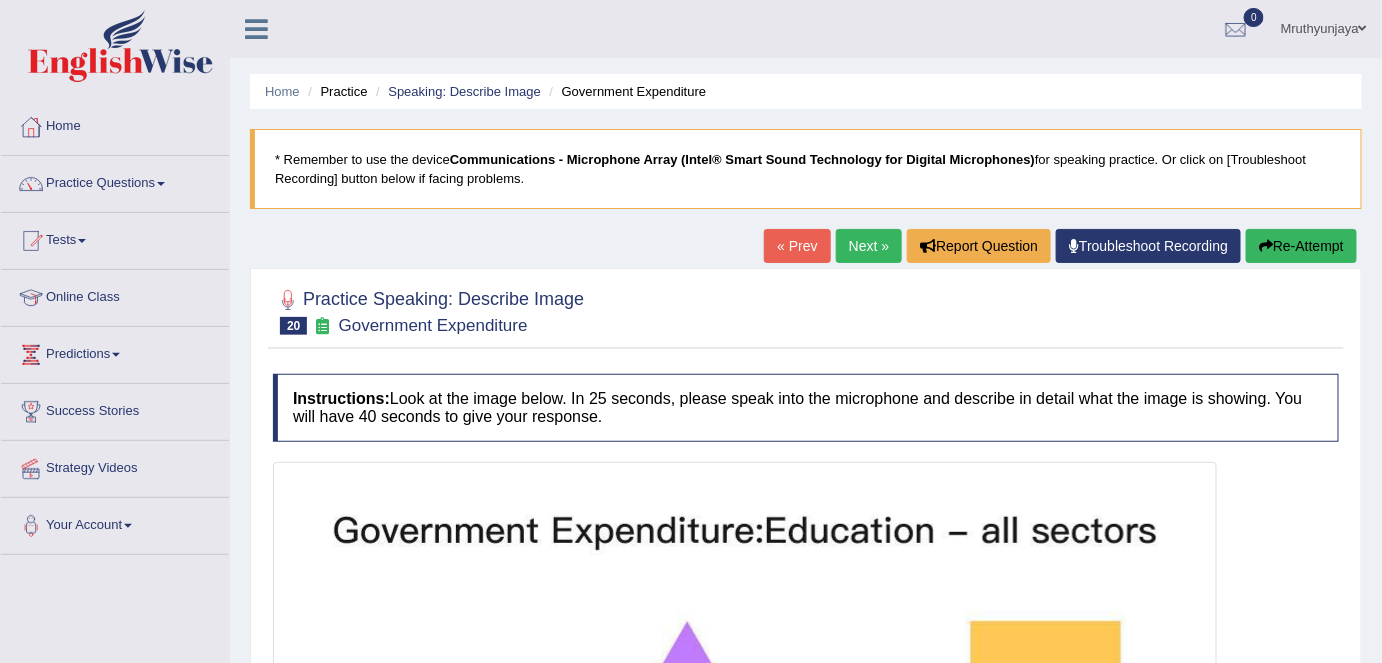 click on "Next »" at bounding box center (869, 246) 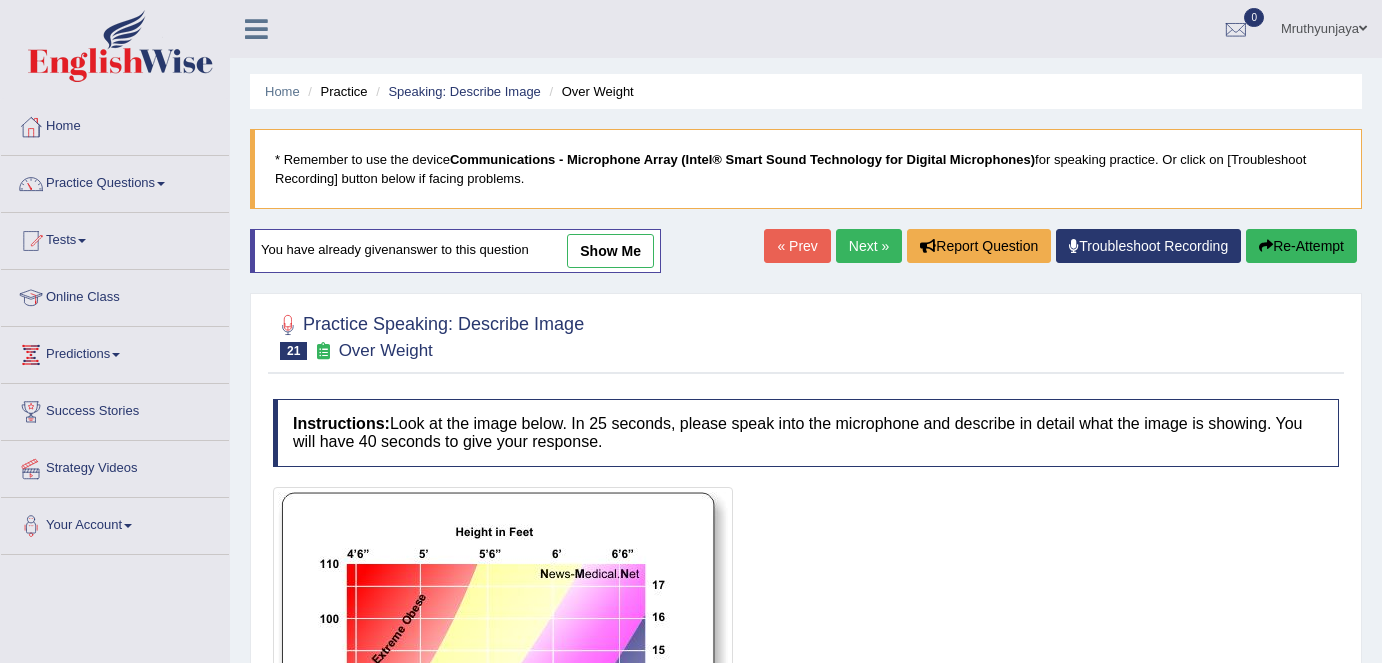 scroll, scrollTop: 0, scrollLeft: 0, axis: both 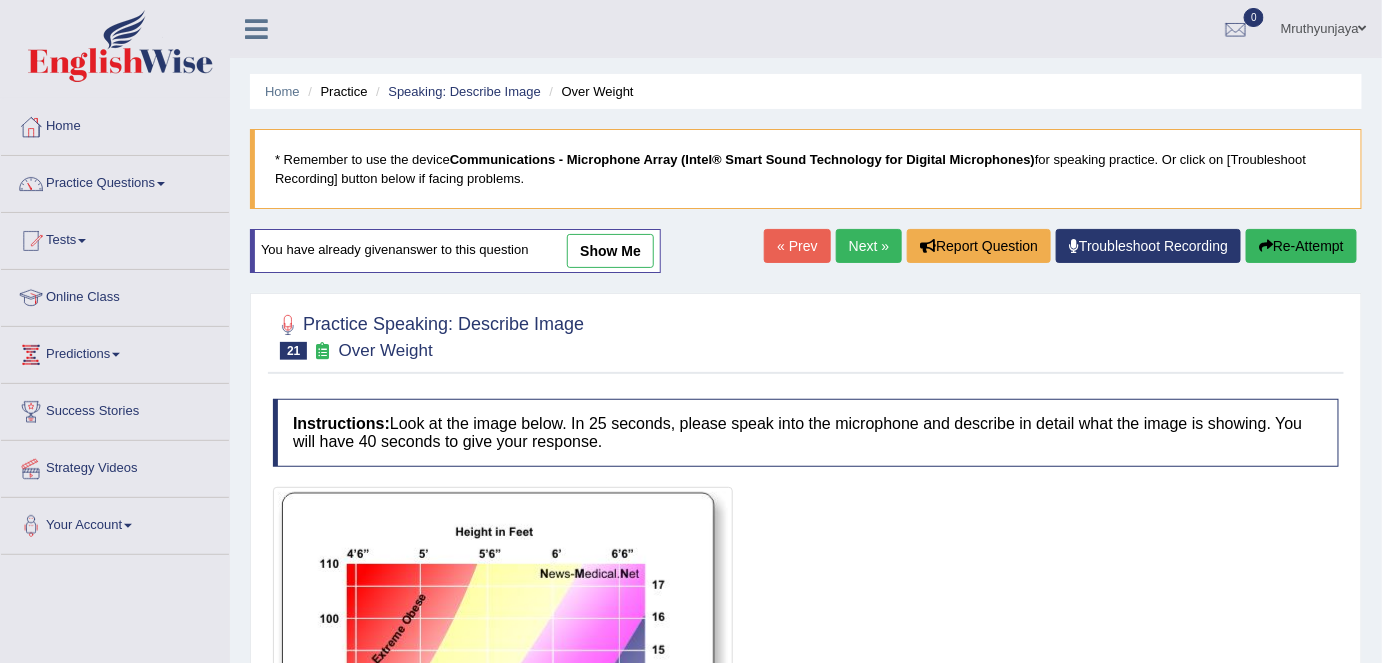 click on "show me" at bounding box center [610, 251] 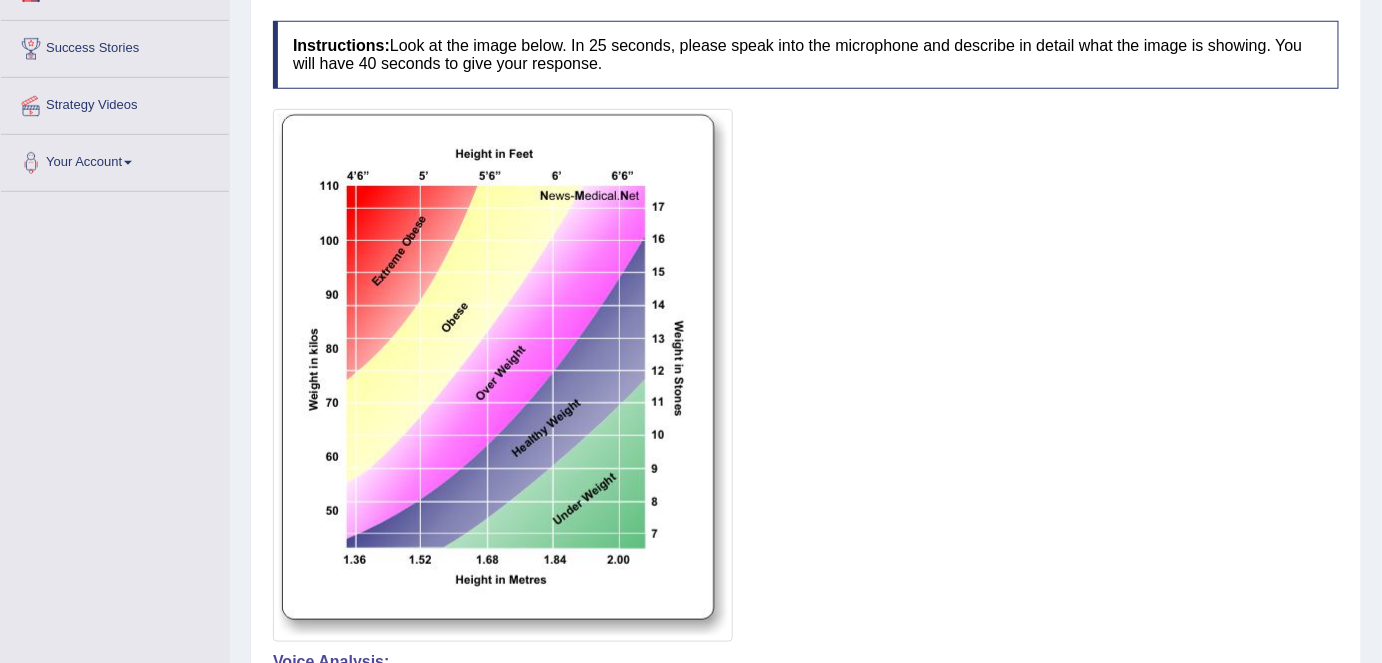 scroll, scrollTop: 727, scrollLeft: 0, axis: vertical 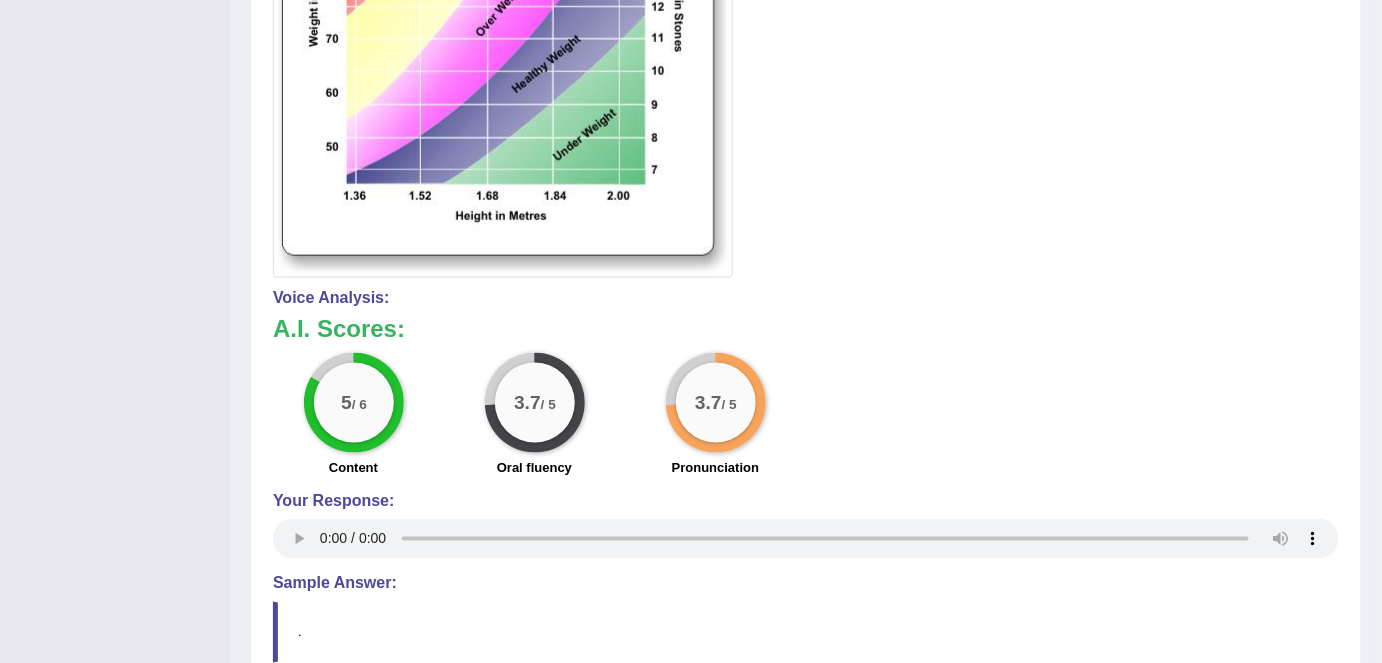 click at bounding box center (806, 11) 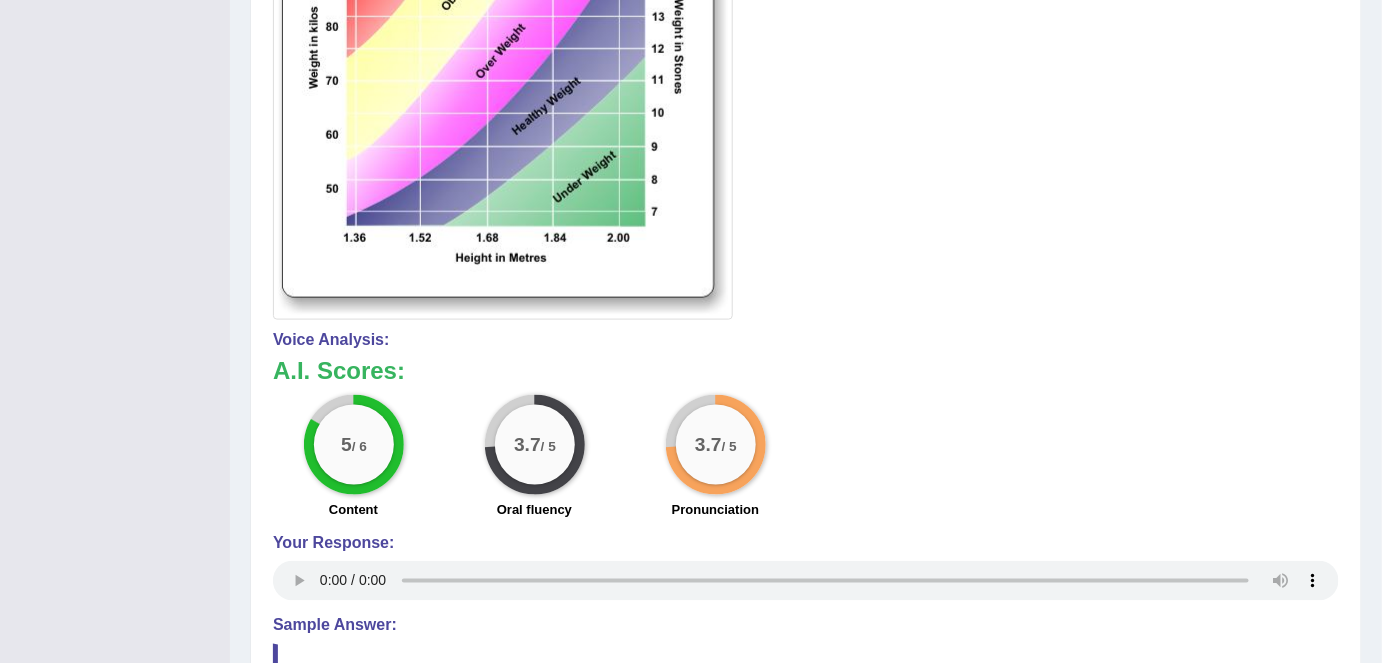 scroll, scrollTop: 727, scrollLeft: 0, axis: vertical 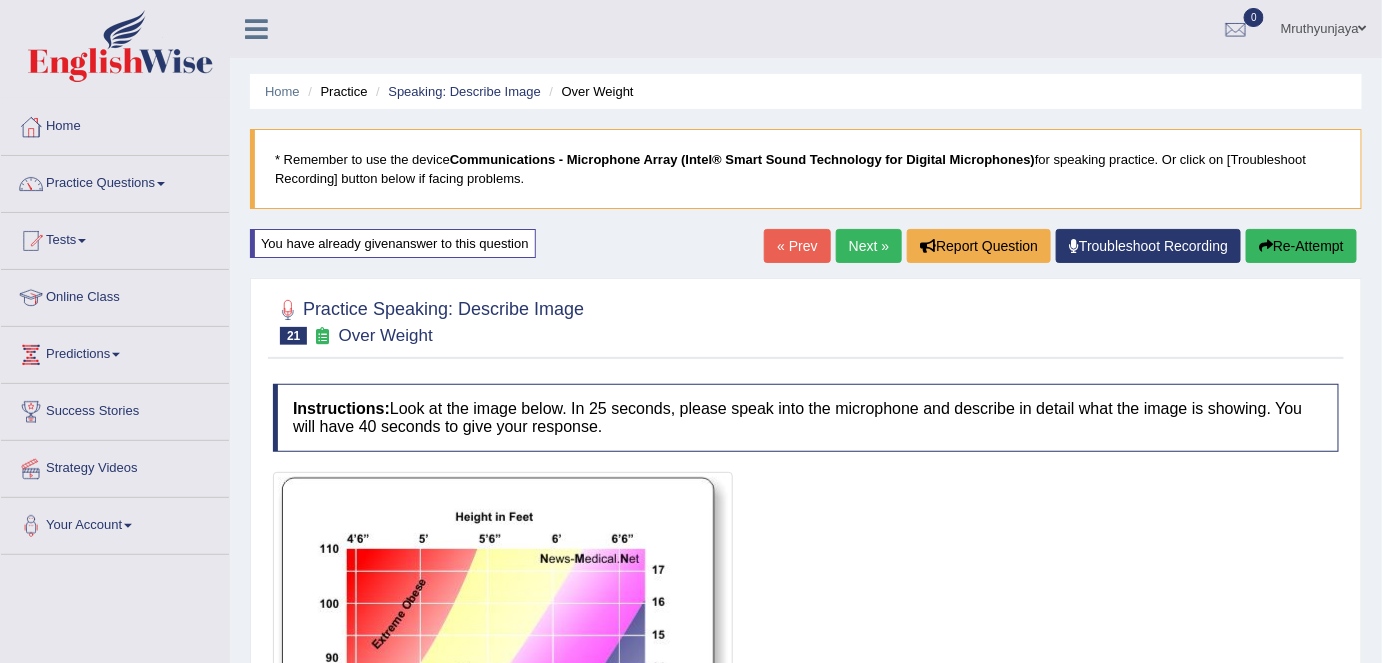click on "Next »" at bounding box center [869, 246] 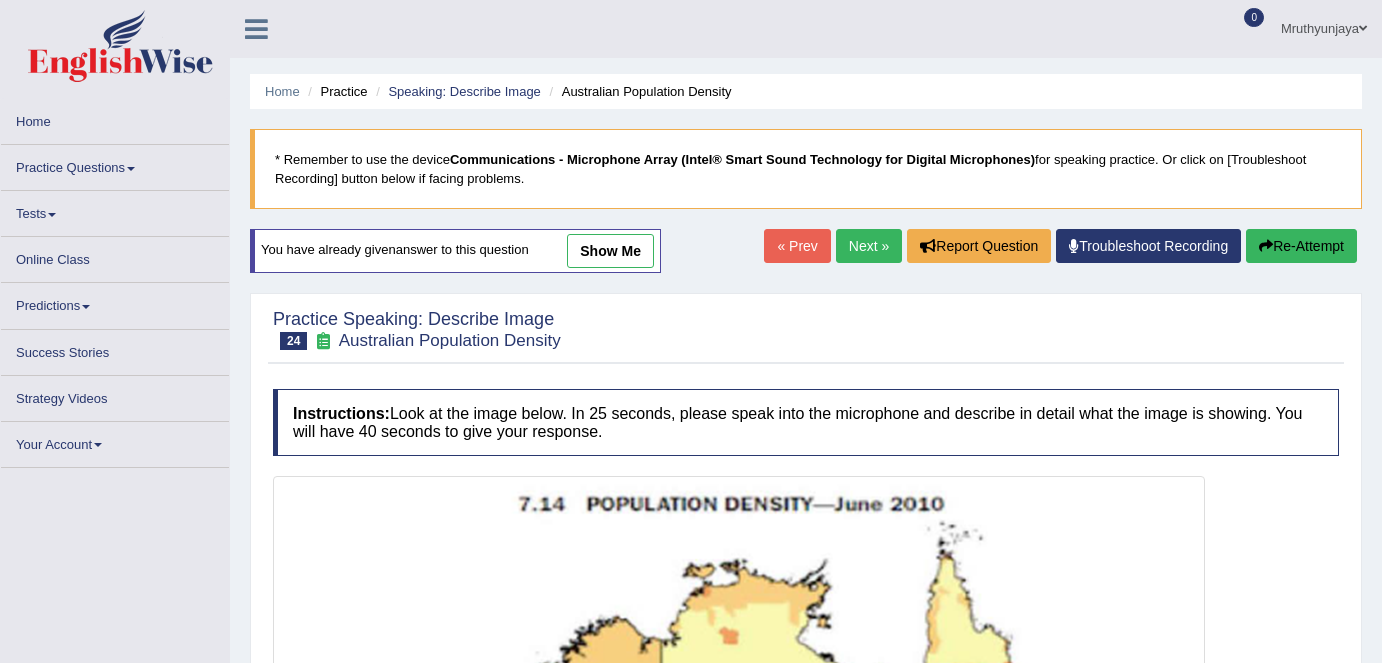 scroll, scrollTop: 0, scrollLeft: 0, axis: both 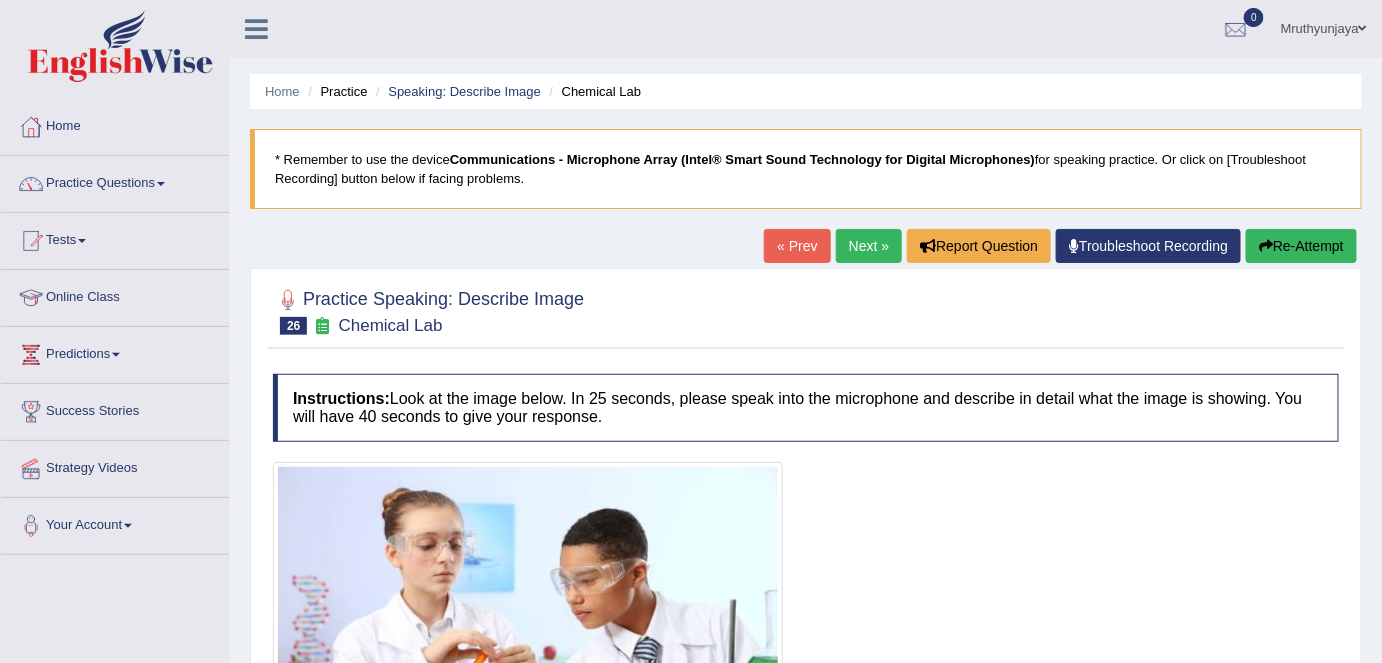 drag, startPoint x: 0, startPoint y: 0, endPoint x: 481, endPoint y: 110, distance: 493.41766 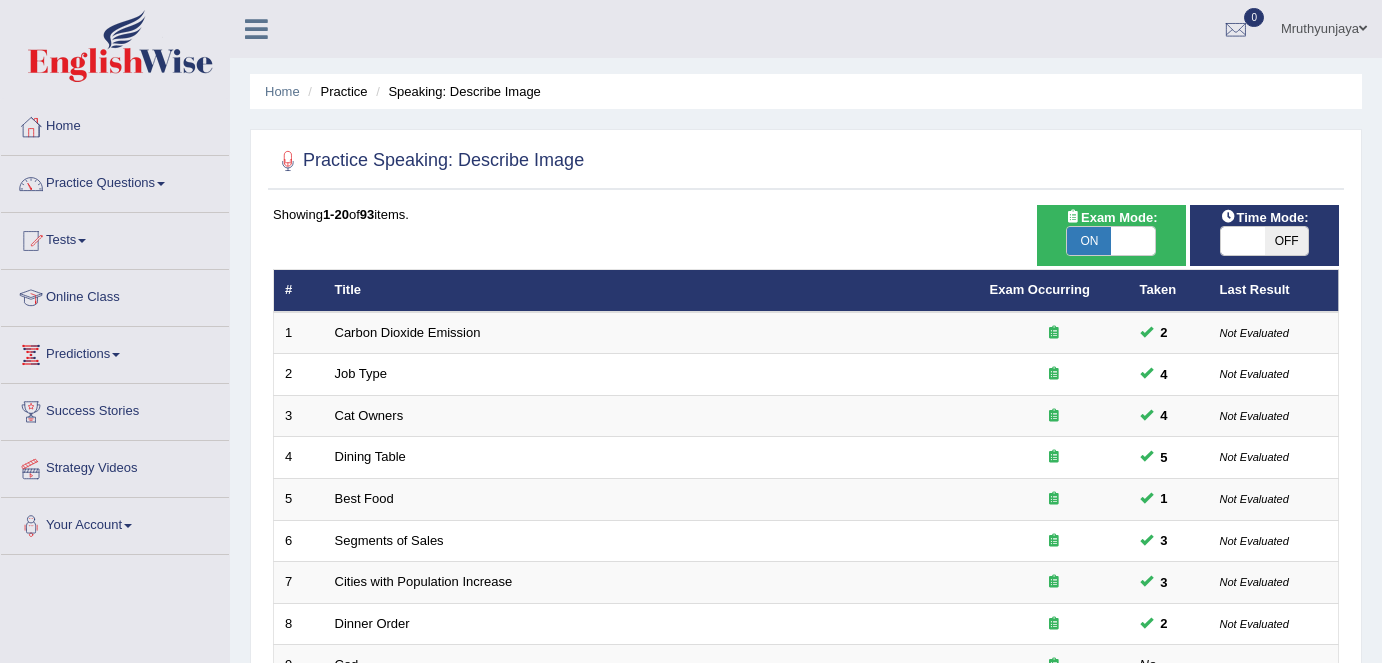scroll, scrollTop: 0, scrollLeft: 0, axis: both 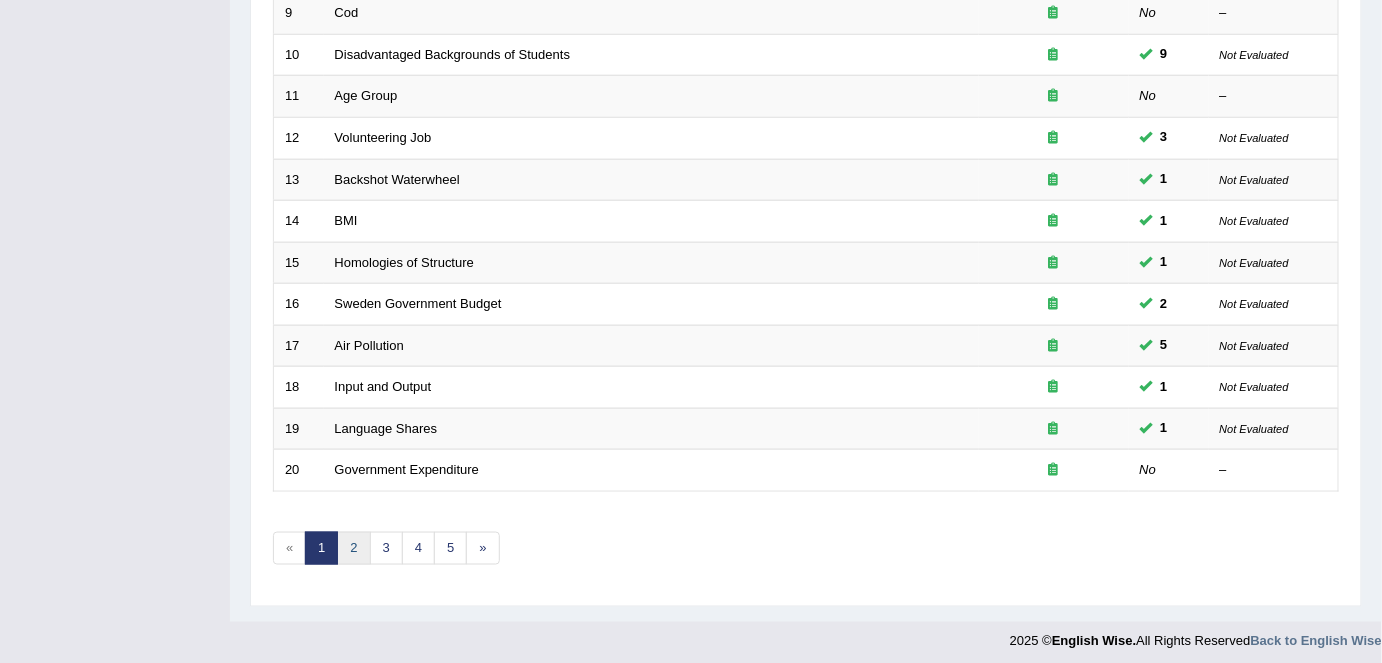 click on "2" at bounding box center (353, 548) 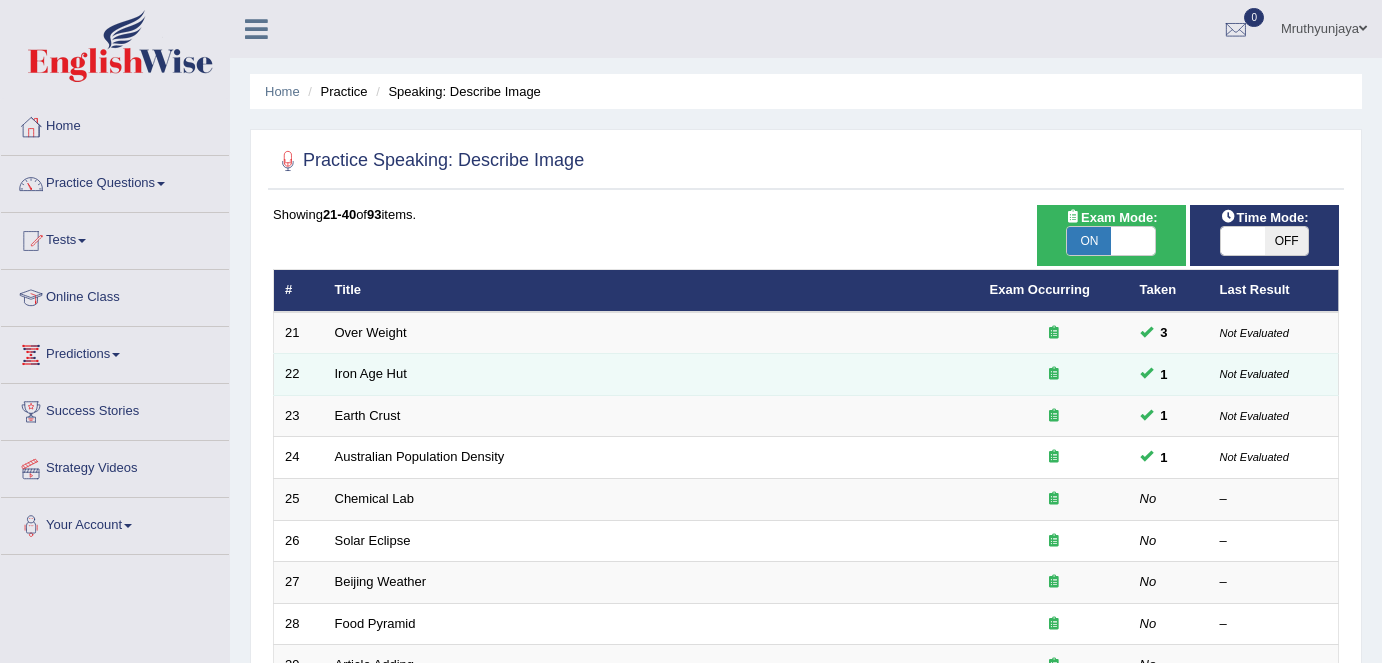 scroll, scrollTop: 0, scrollLeft: 0, axis: both 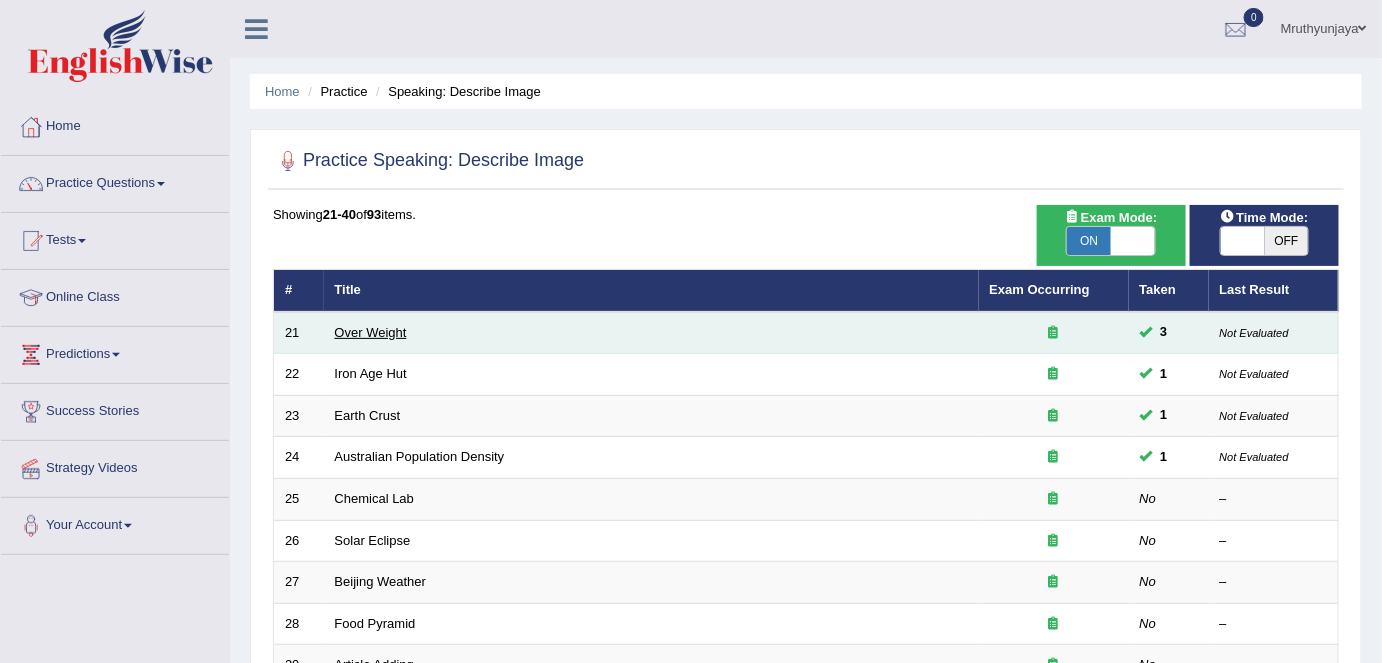 click on "Over Weight" at bounding box center [371, 332] 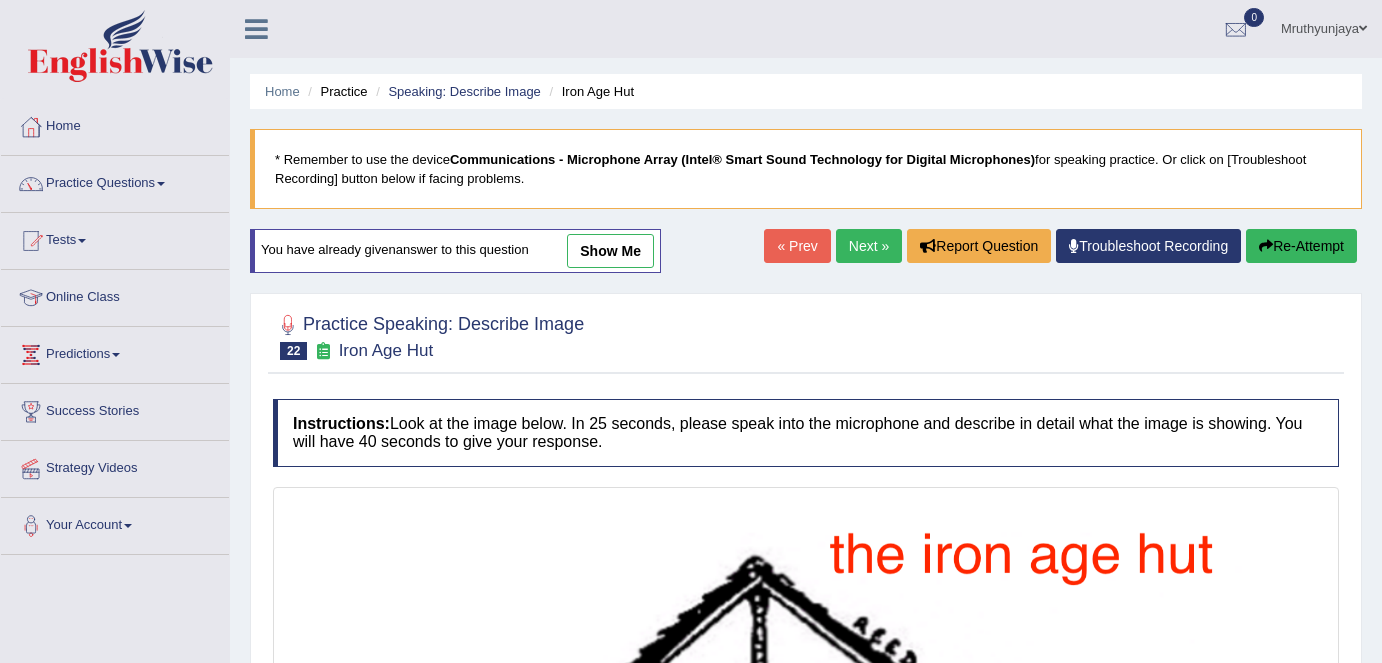 scroll, scrollTop: 0, scrollLeft: 0, axis: both 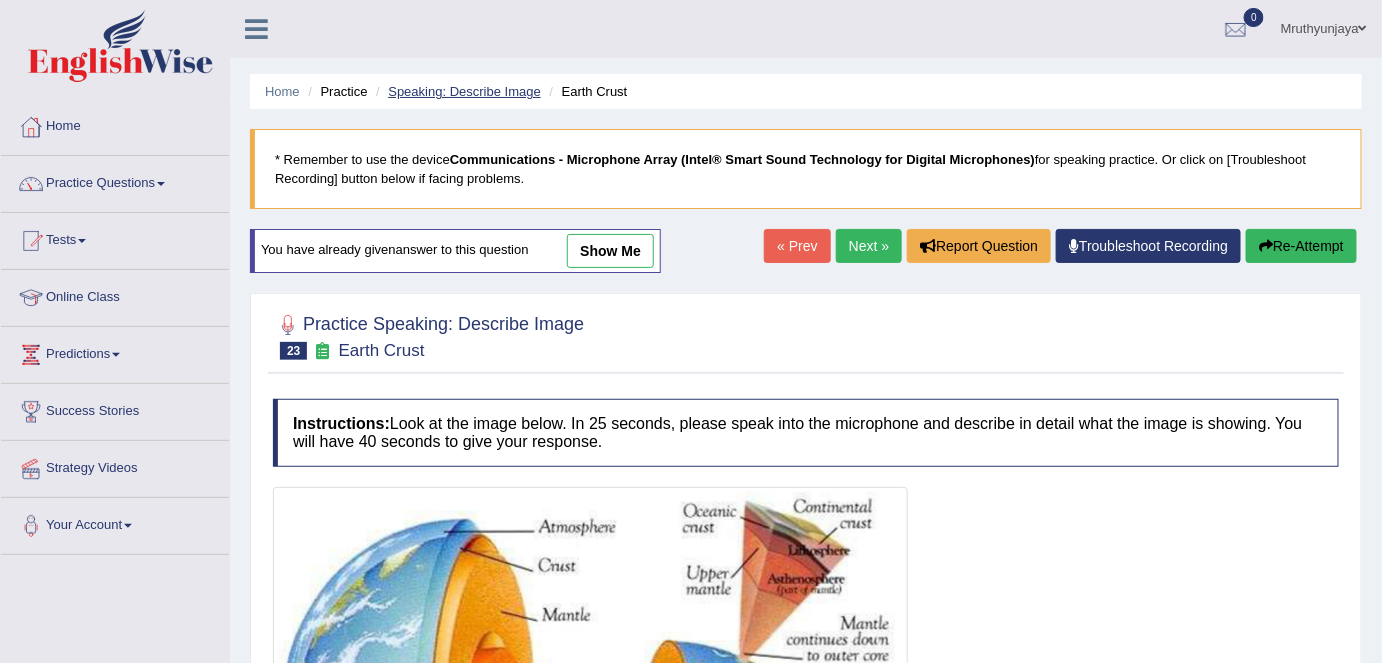 click on "Speaking: Describe Image" at bounding box center [464, 91] 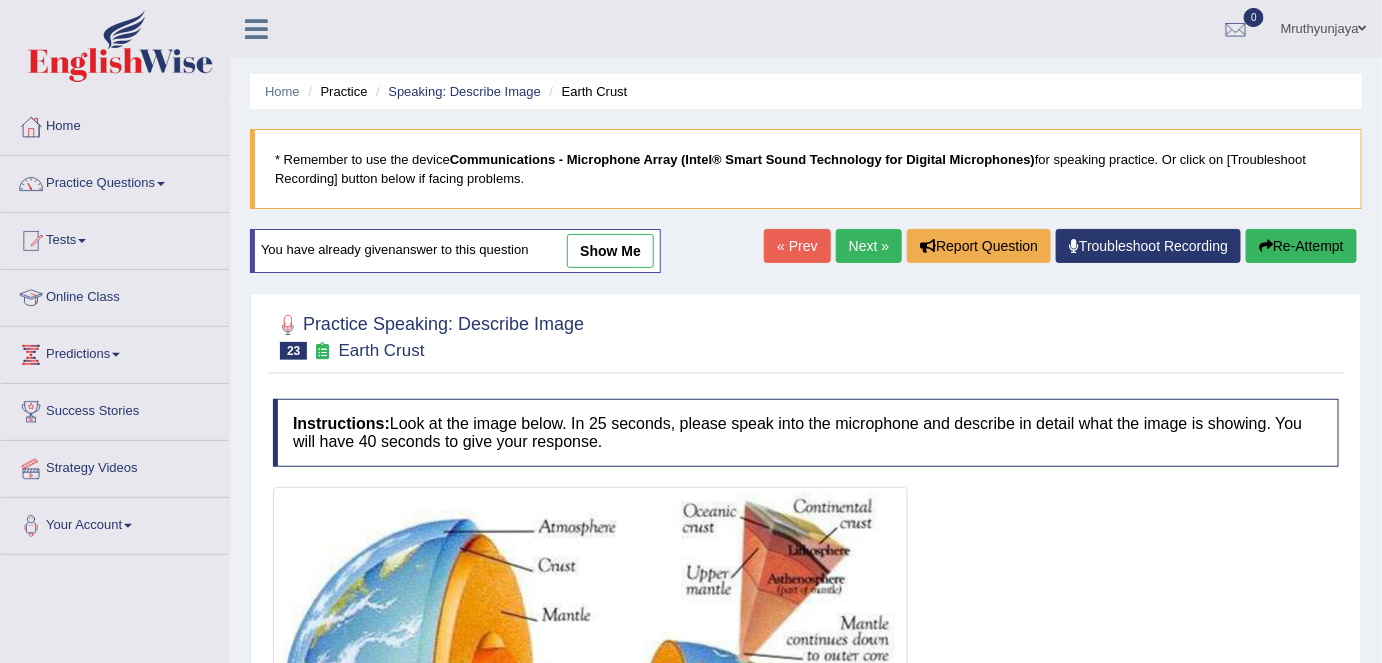 scroll, scrollTop: 162, scrollLeft: 0, axis: vertical 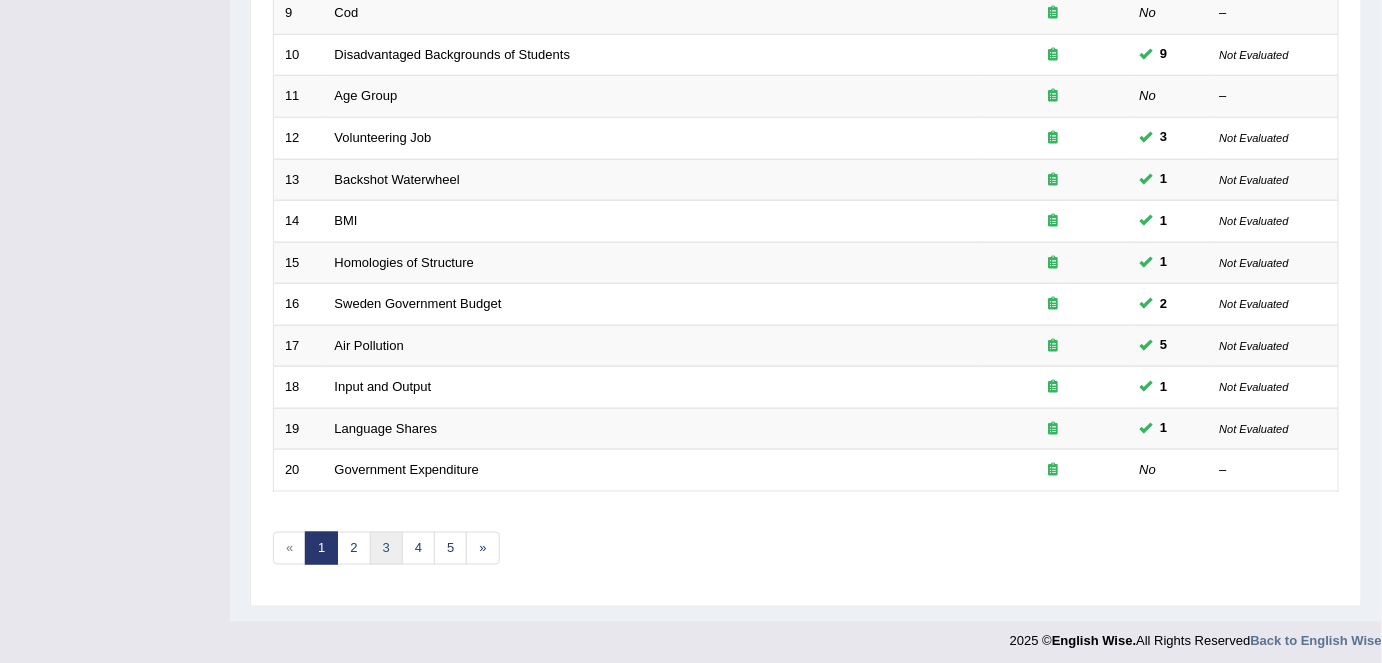 click on "3" at bounding box center [386, 548] 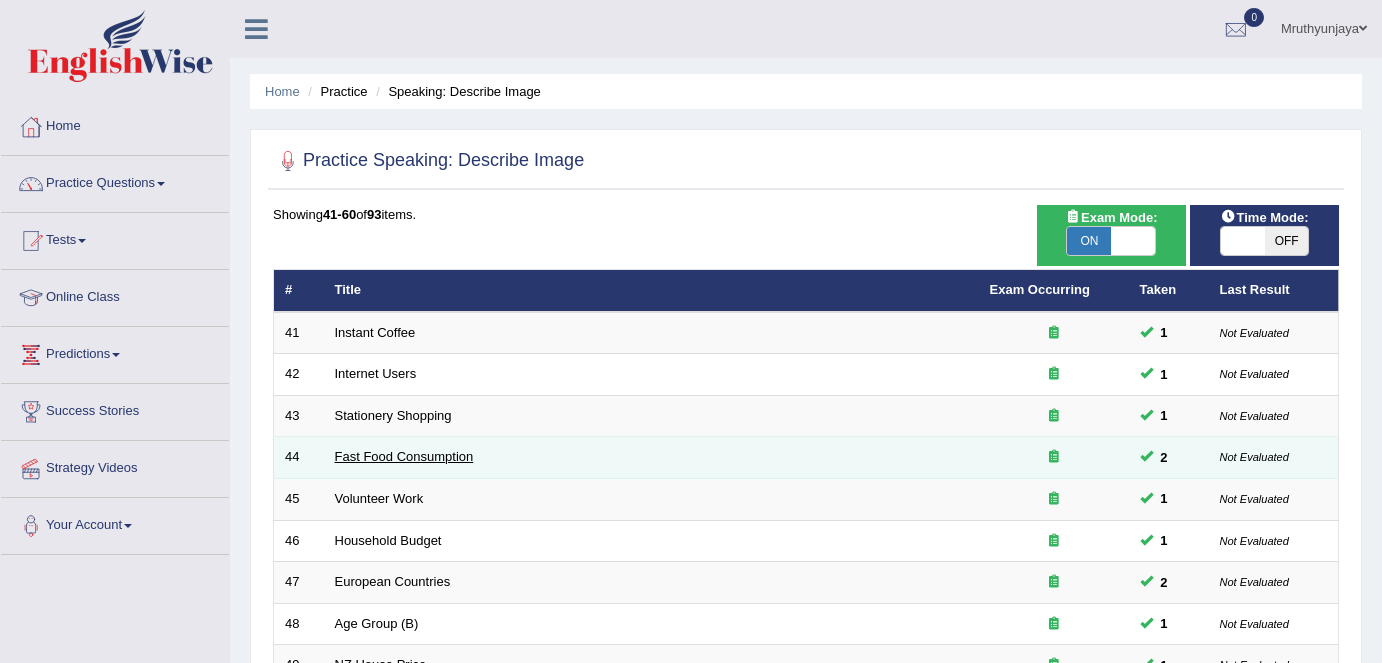 scroll, scrollTop: 0, scrollLeft: 0, axis: both 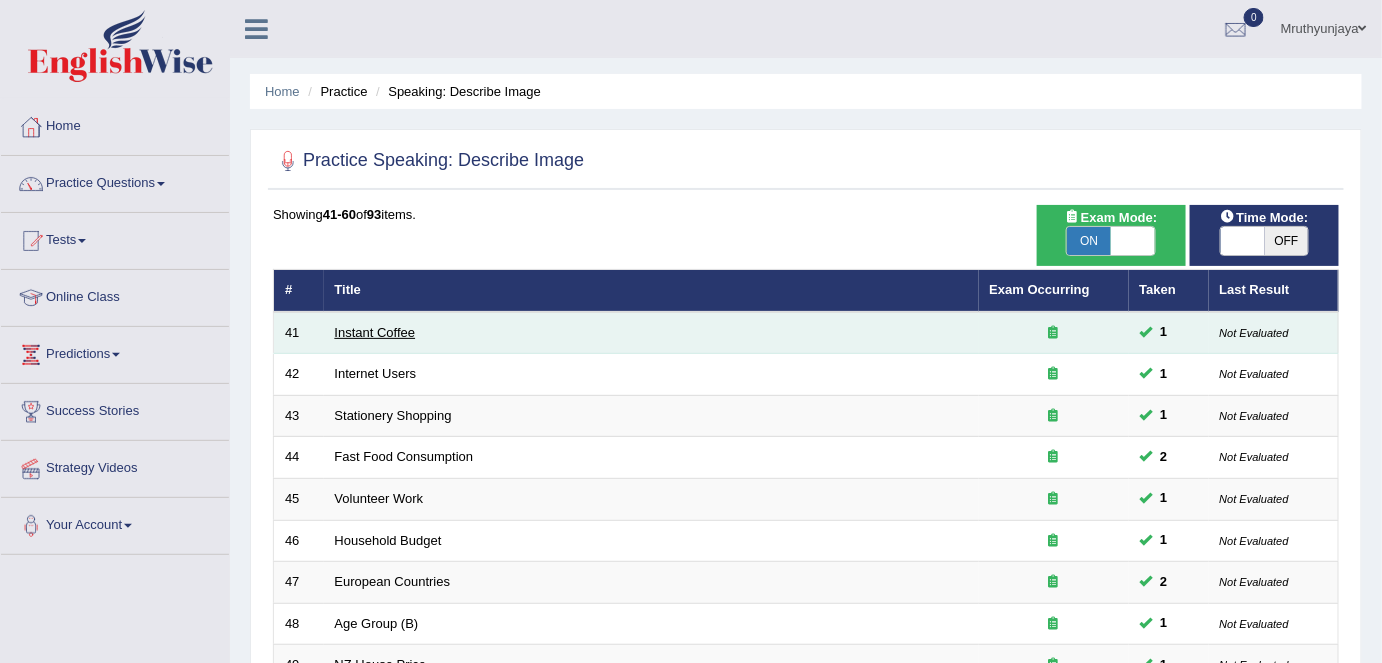 click on "Instant Coffee" at bounding box center (375, 332) 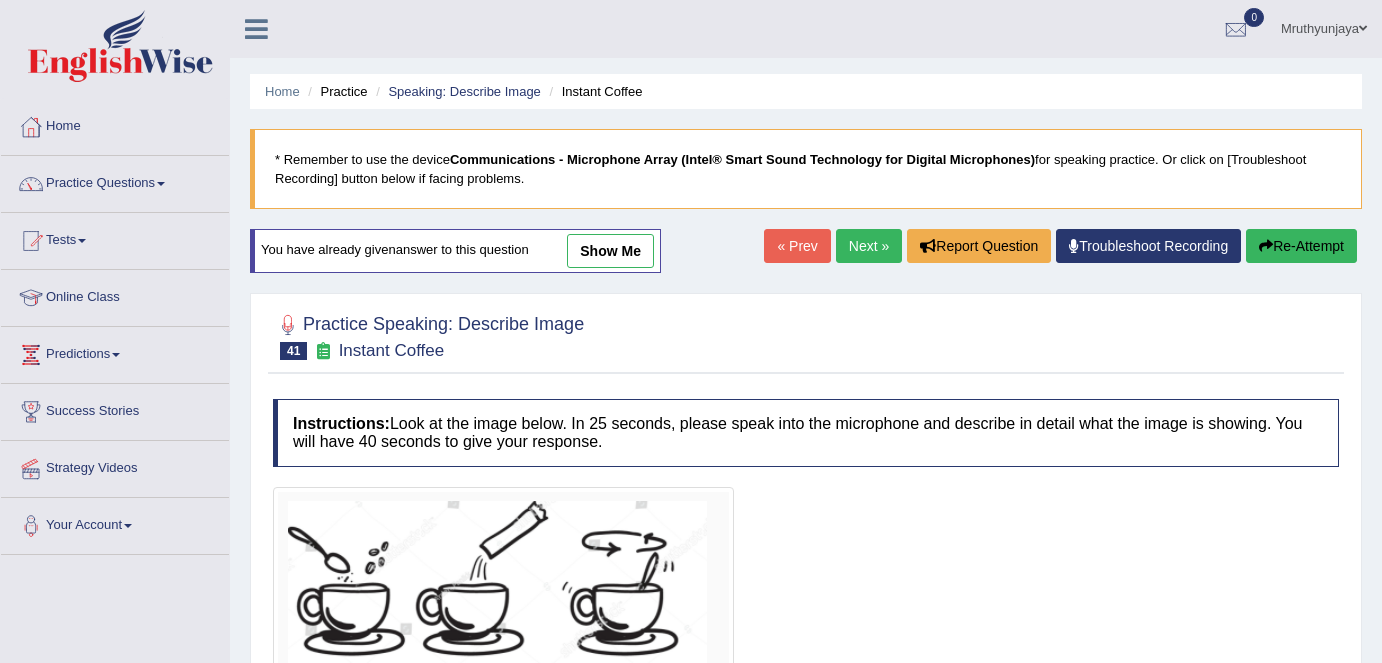 scroll, scrollTop: 0, scrollLeft: 0, axis: both 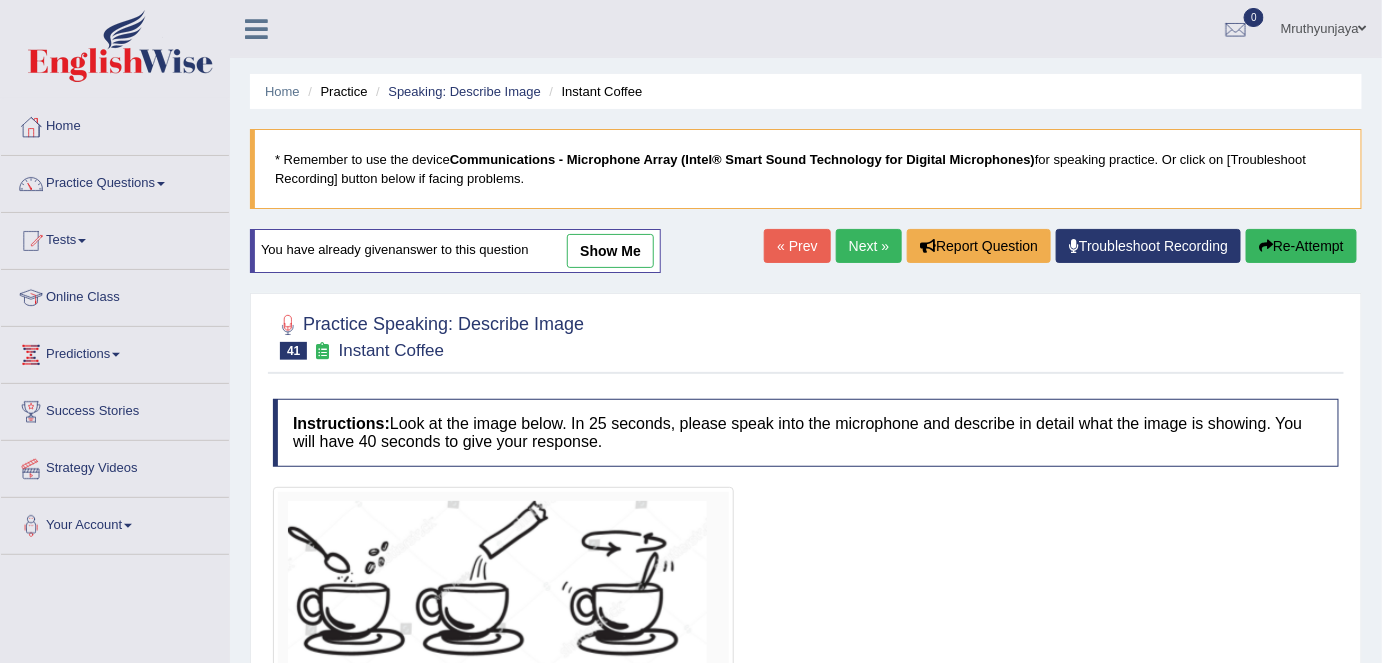 click on "Next »" at bounding box center [869, 246] 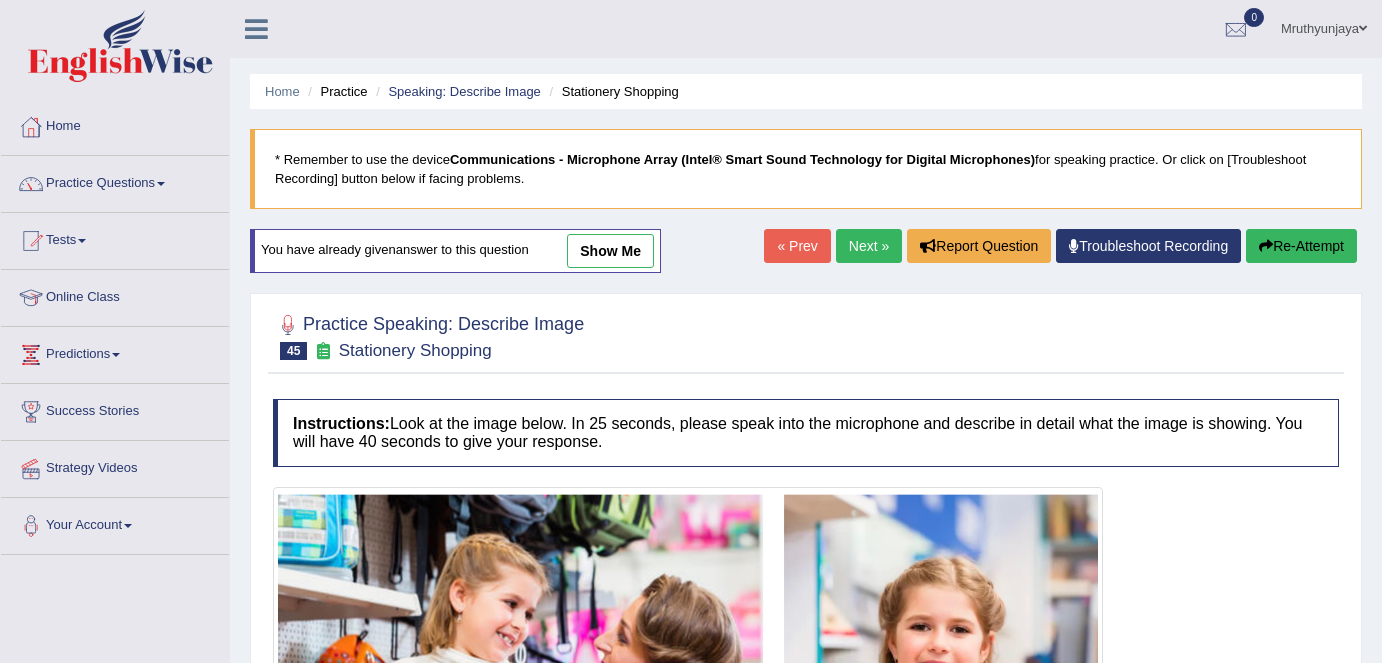 scroll, scrollTop: 0, scrollLeft: 0, axis: both 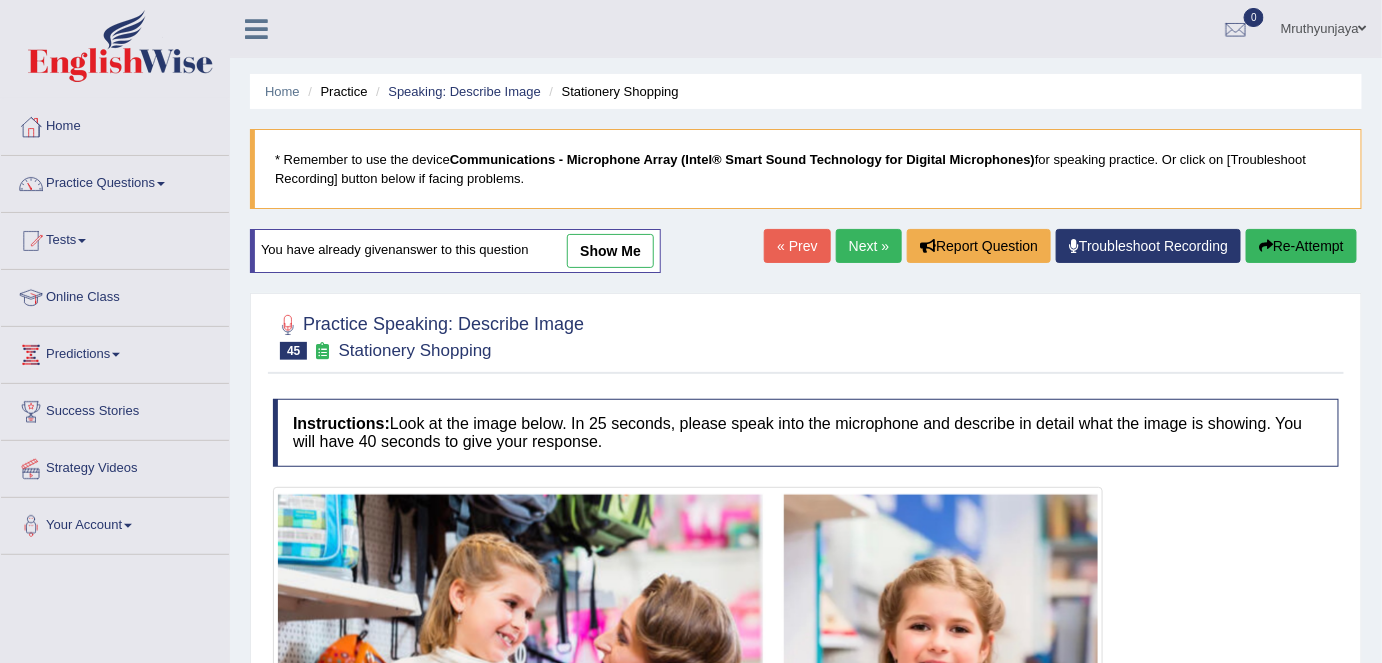 drag, startPoint x: 0, startPoint y: 0, endPoint x: 872, endPoint y: 256, distance: 908.8014 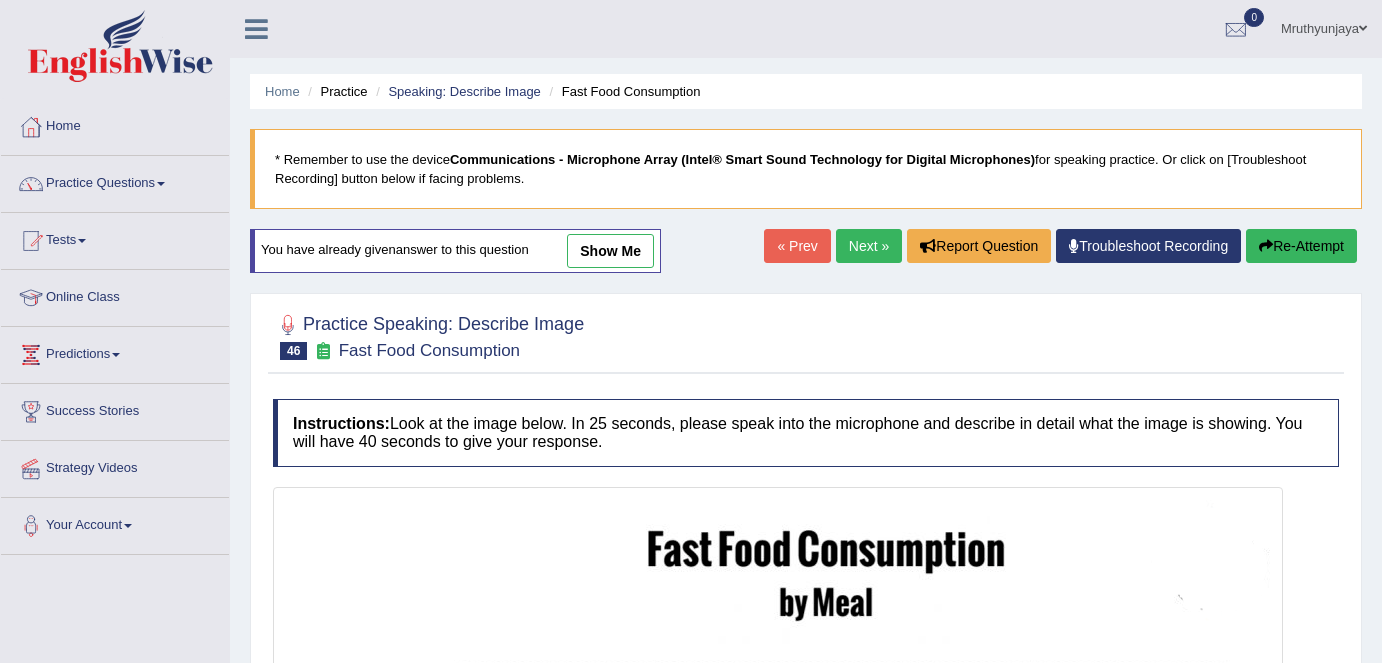 click on "show me" at bounding box center (610, 251) 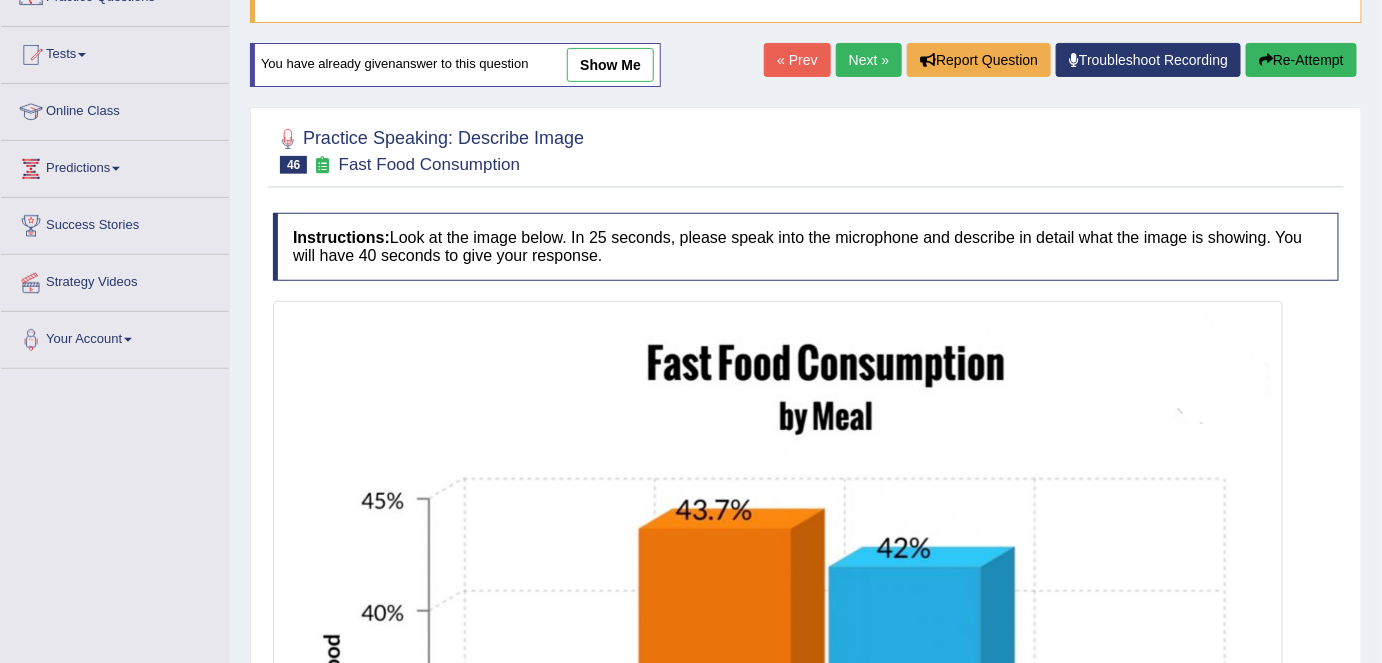 scroll, scrollTop: 0, scrollLeft: 0, axis: both 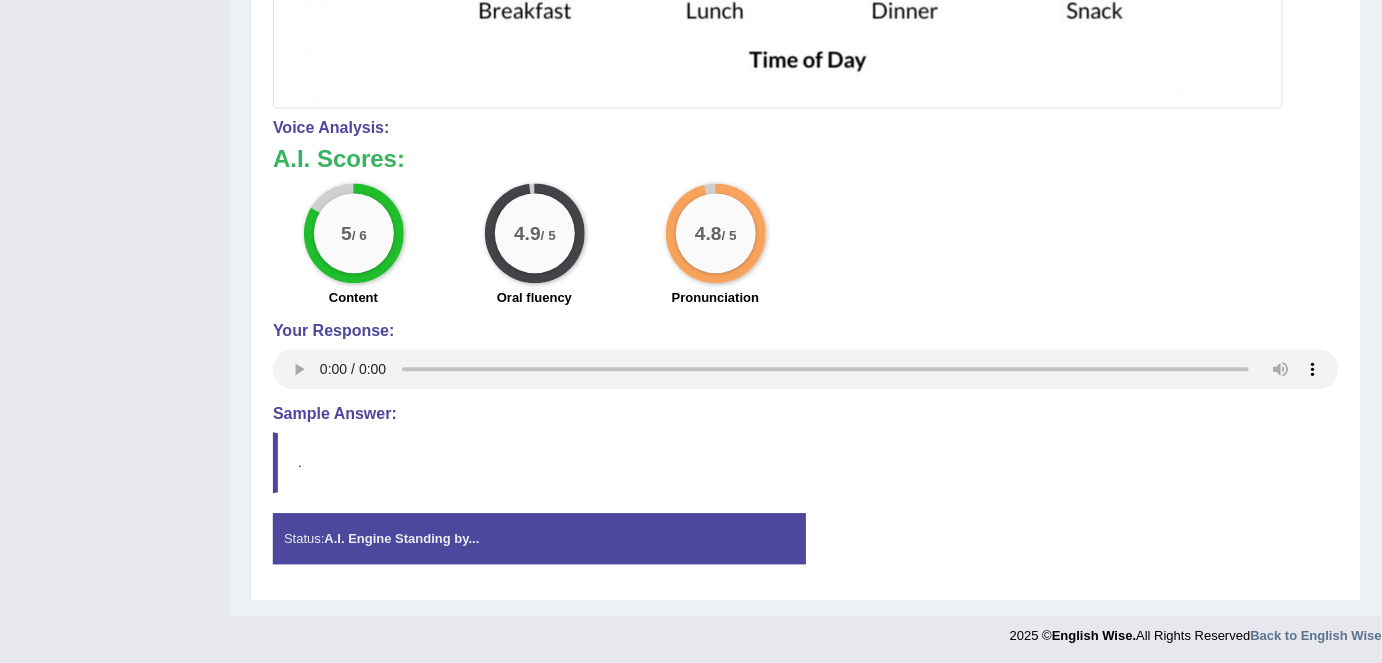 click on "5  / 6              Content
4.9  / 5              Oral fluency
4.8  / 5              Pronunciation" at bounding box center (806, 247) 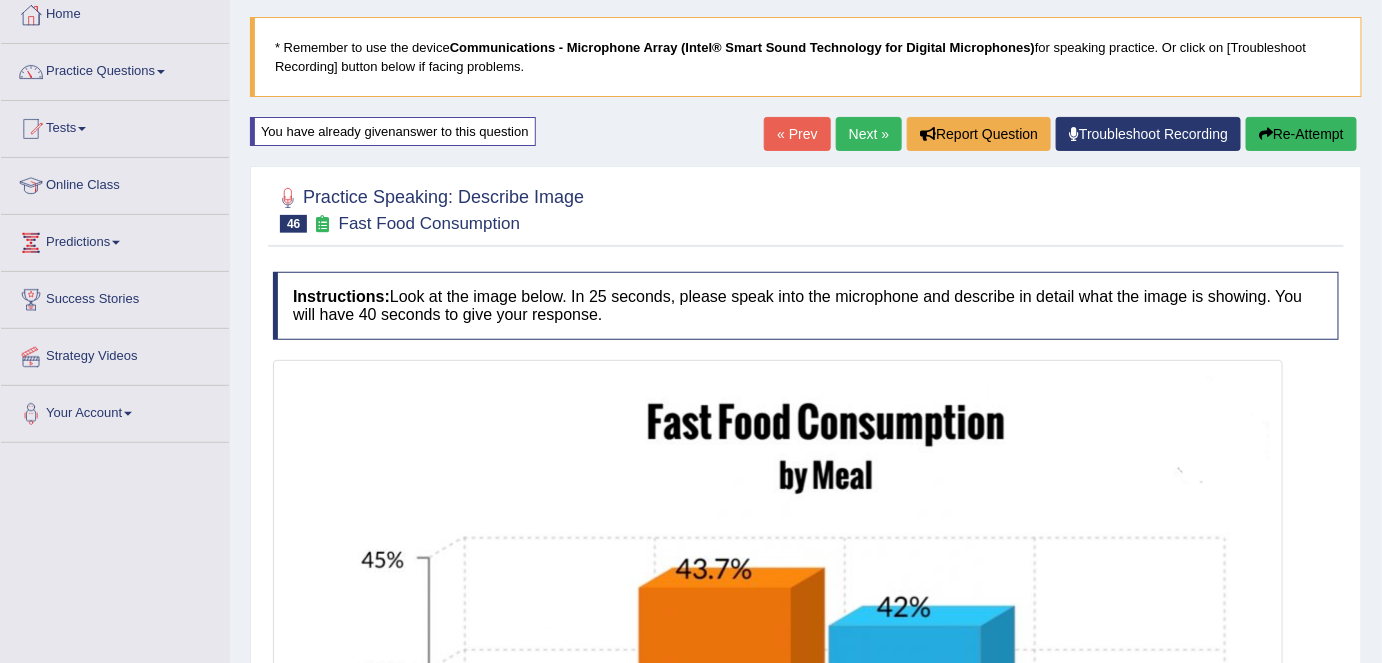 scroll, scrollTop: 101, scrollLeft: 0, axis: vertical 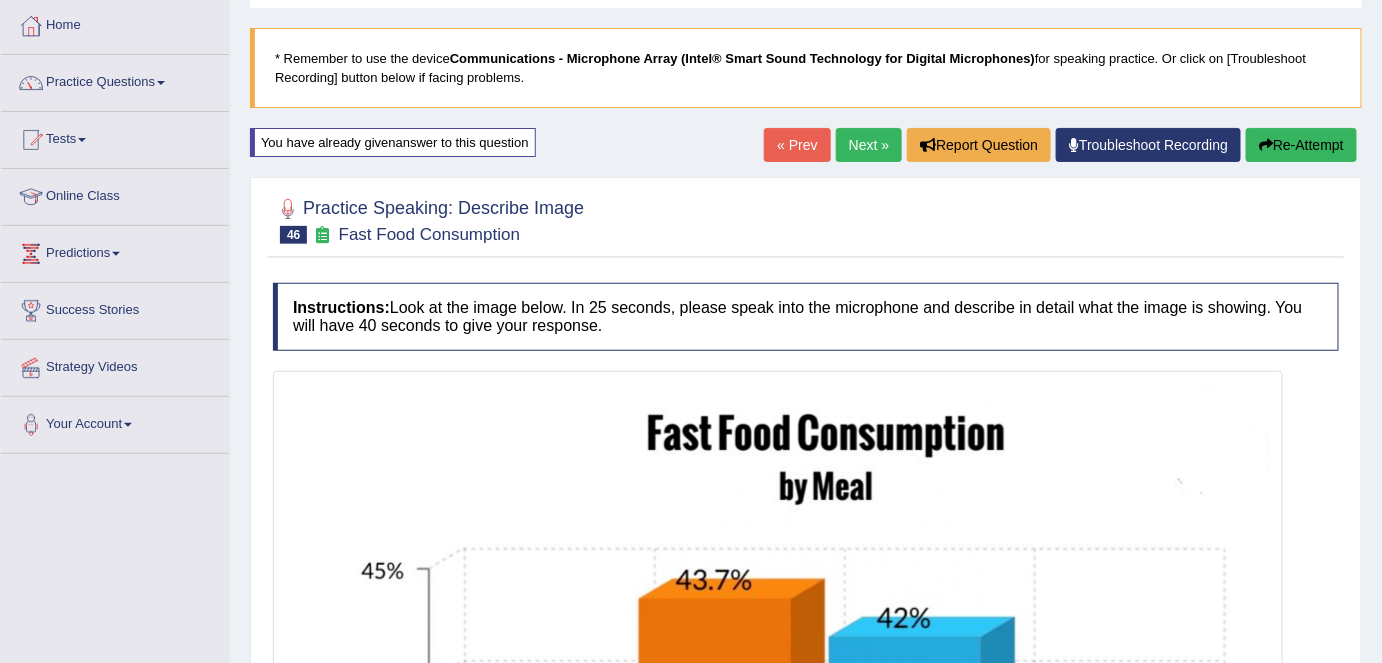 click on "Next »" at bounding box center [869, 145] 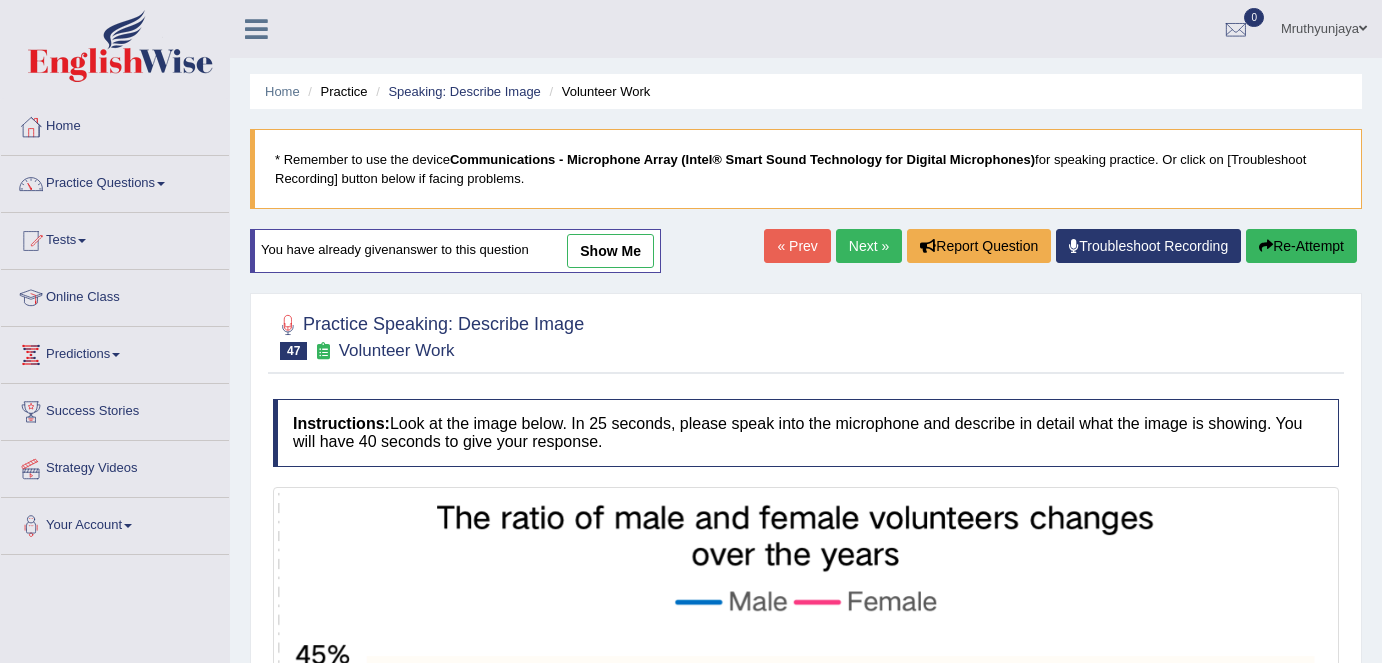 scroll, scrollTop: 0, scrollLeft: 0, axis: both 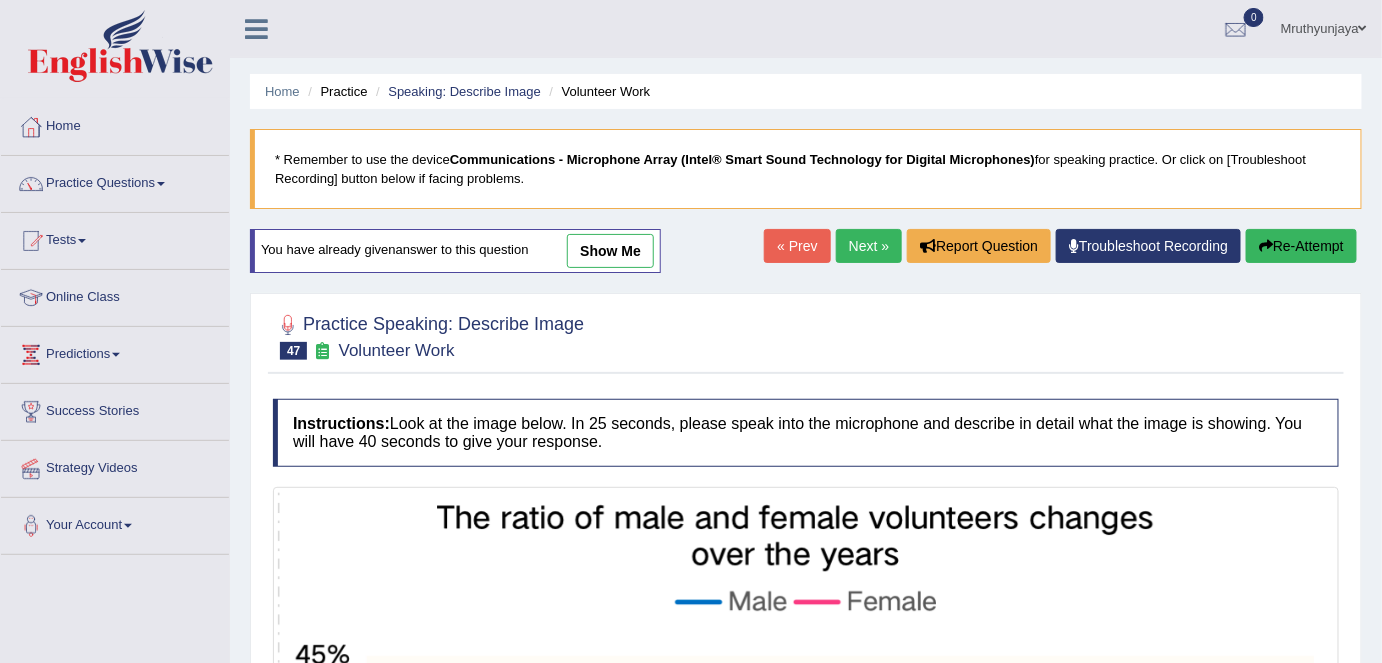 drag, startPoint x: 601, startPoint y: 244, endPoint x: 496, endPoint y: 339, distance: 141.59802 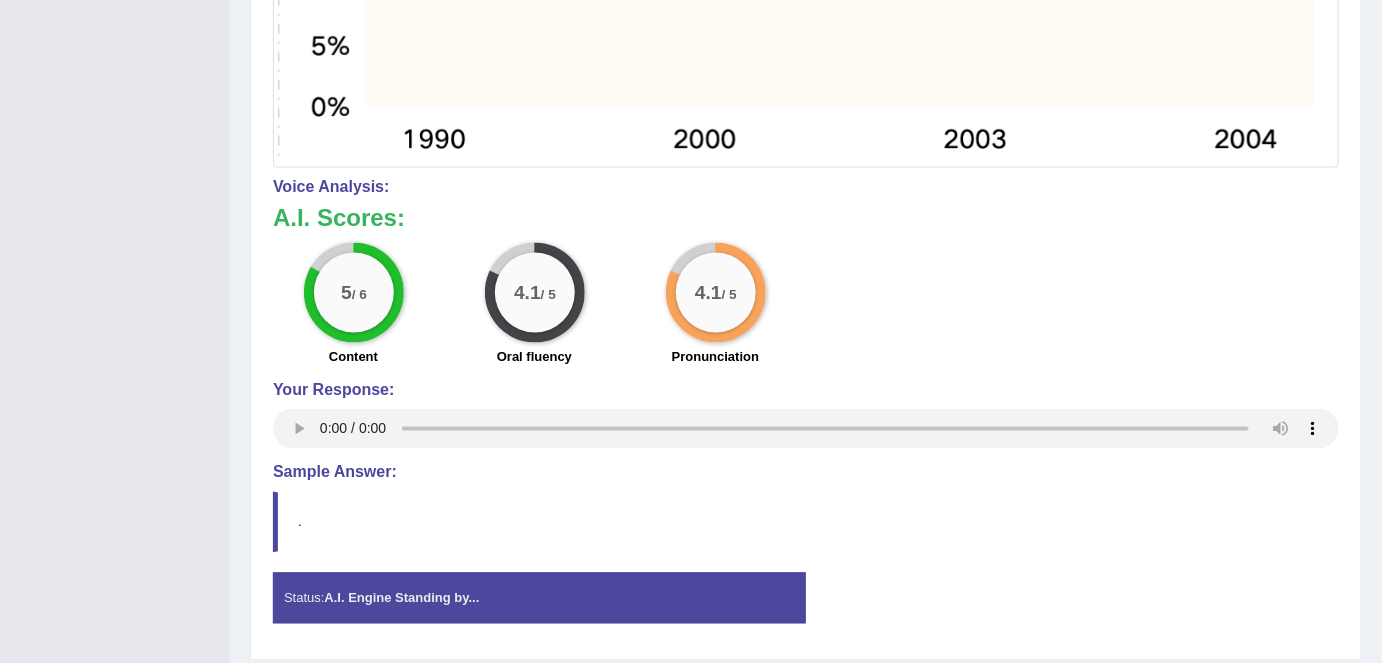 scroll, scrollTop: 1140, scrollLeft: 0, axis: vertical 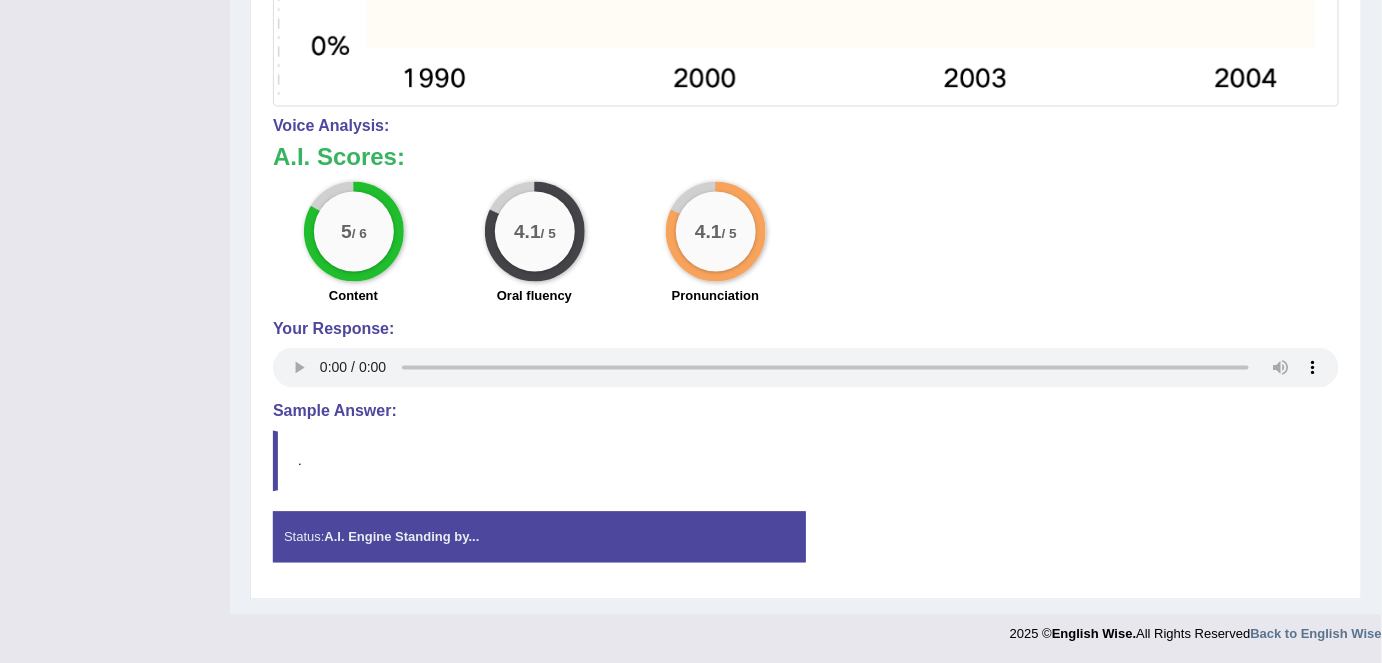 click on "Toggle navigation
Home
Practice Questions   Speaking Practice Read Aloud
Repeat Sentence
Describe Image
Re-tell Lecture
Answer Short Question
Summarize Group Discussion
Respond To A Situation
Writing Practice  Summarize Written Text
Write Essay
Reading Practice  Reading & Writing: Fill In The Blanks
Choose Multiple Answers
Re-order Paragraphs
Fill In The Blanks
Choose Single Answer
Listening Practice  Summarize Spoken Text
Highlight Incorrect Words
Highlight Correct Summary
Select Missing Word
Choose Single Answer
Choose Multiple Answers
Fill In The Blanks
Write From Dictation
Pronunciation
Tests  Take Practice Sectional Test
Take Mock Test" at bounding box center [691, -243] 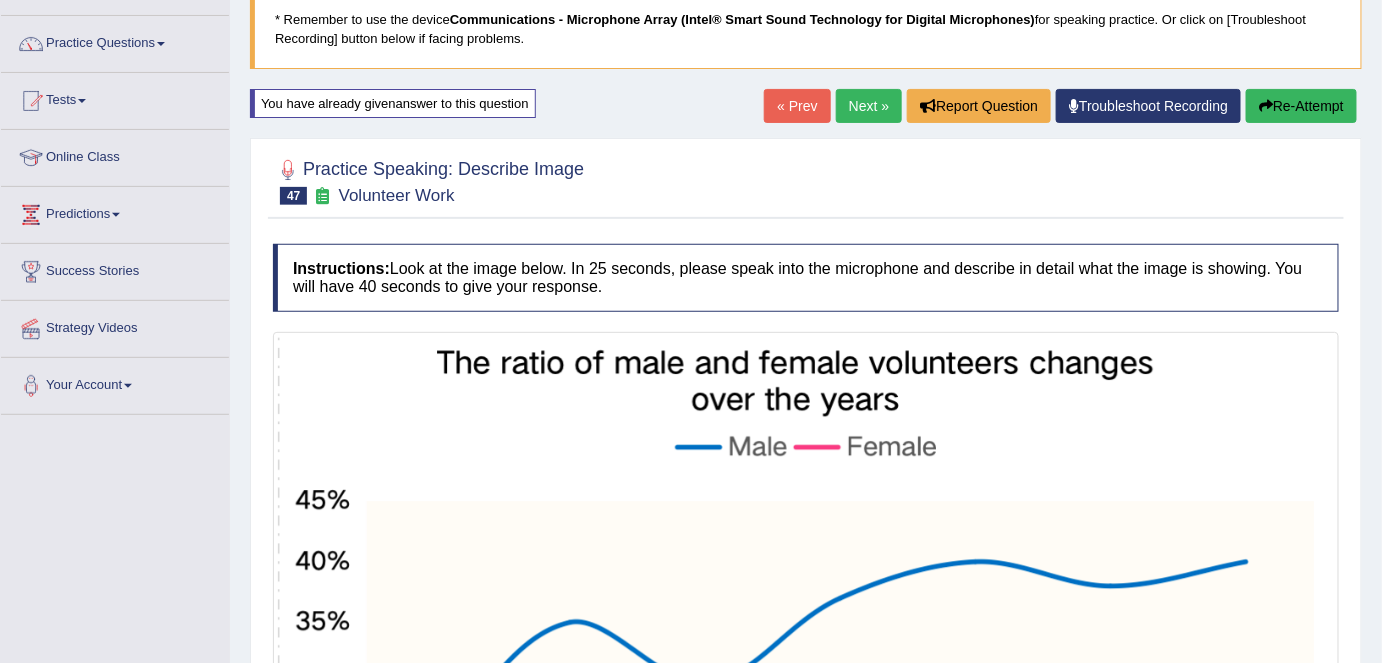 scroll, scrollTop: 49, scrollLeft: 0, axis: vertical 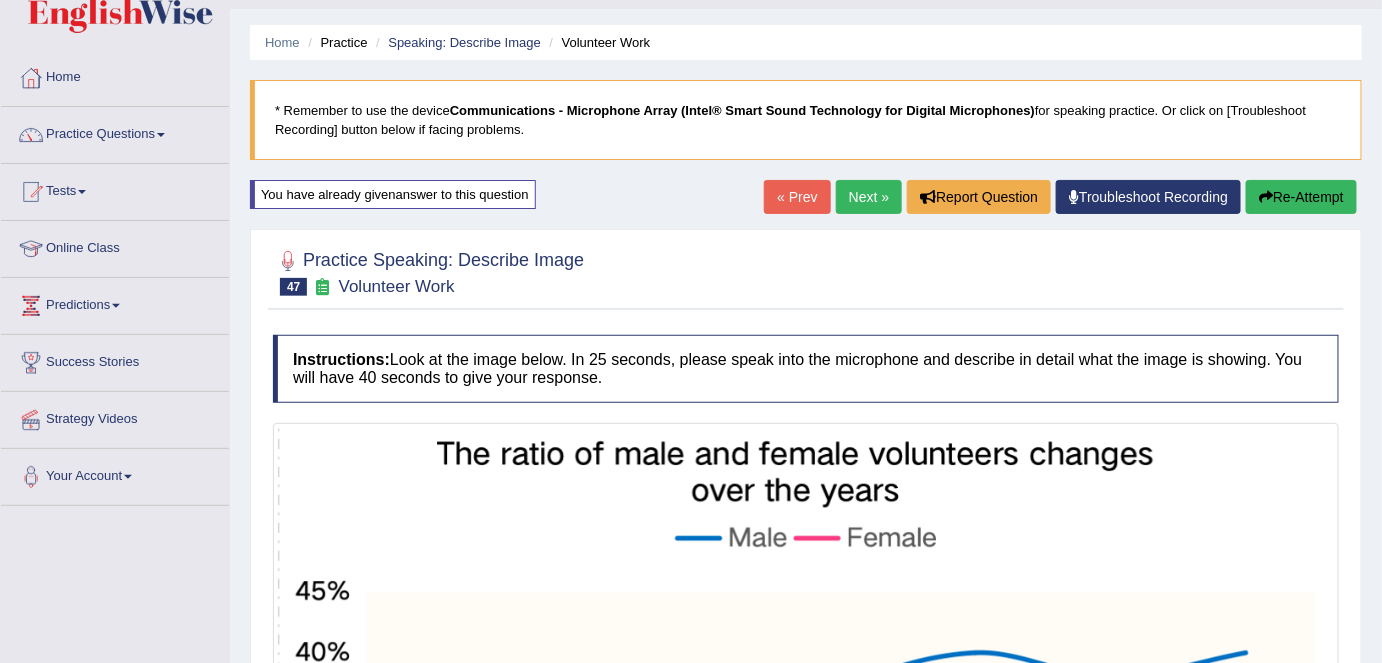 click on "Next »" at bounding box center [869, 197] 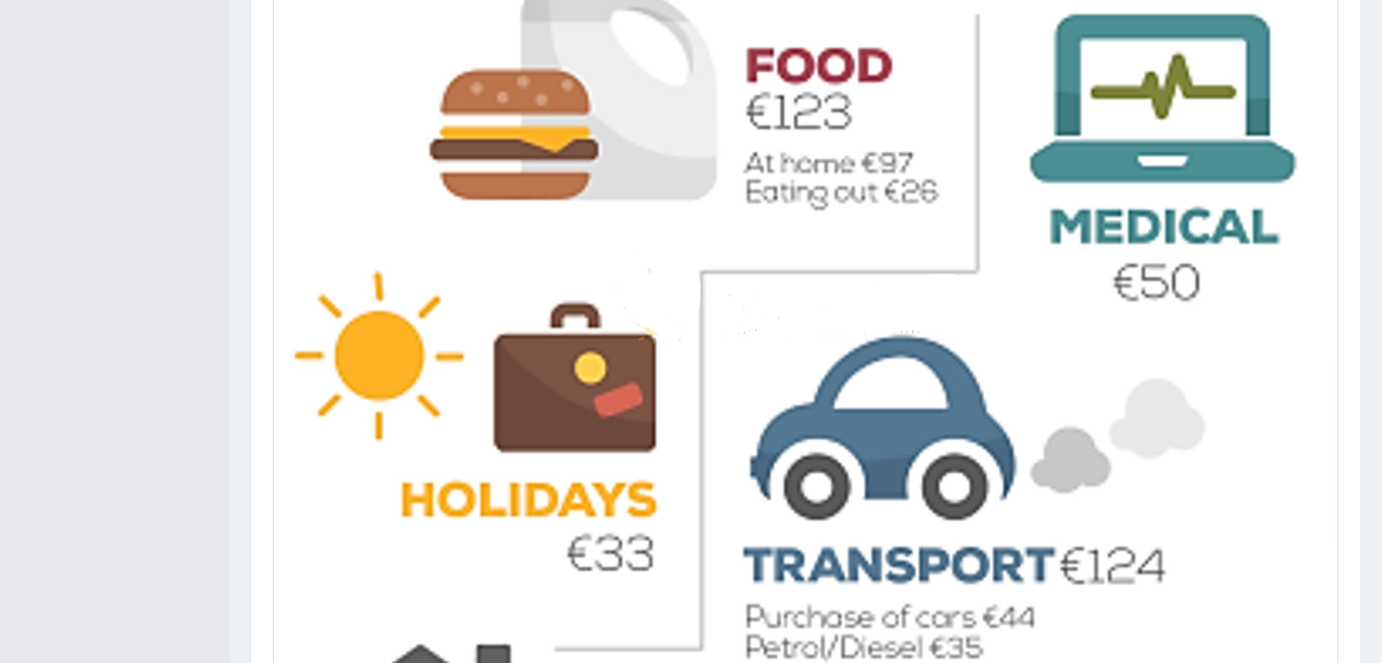 scroll, scrollTop: 0, scrollLeft: 0, axis: both 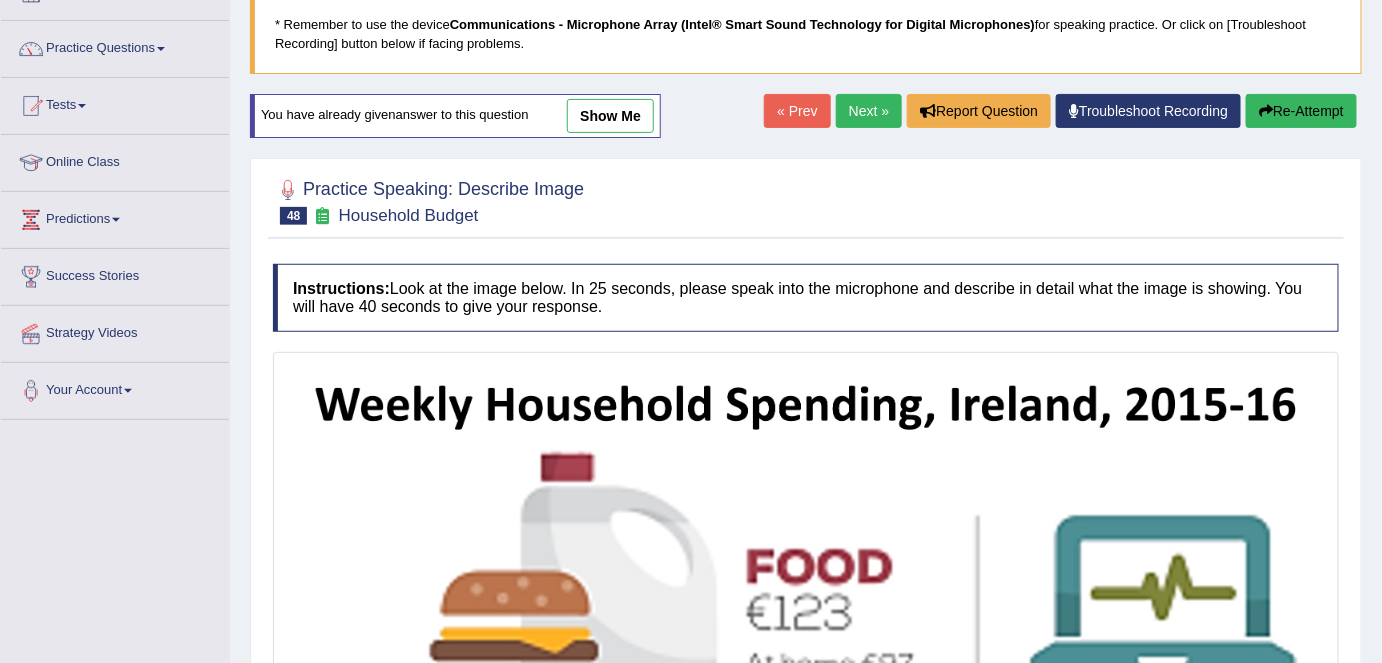 click on "Home
Practice
Speaking: Describe Image
Household Budget
* Remember to use the device  Communications - Microphone Array (Intel® Smart Sound Technology for Digital Microphones)  for speaking practice. Or click on [Troubleshoot Recording] button below if facing problems.
You have already given   answer to this question
show me
« Prev Next »  Report Question  Troubleshoot Recording  Re-Attempt
Practice Speaking: Describe Image
48
Household Budget
Instructions:  Look at the image below. In 25 seconds, please speak into the microphone and describe in detail what the image is showing. You will have 40 seconds to give your response.
Created with Highcharts 7.1.2 Too low Too high Time Pitch meter: 0 10 20 30 40 Created with Highcharts 7.1.2 Great Too slow Too fast Time 0 10 20 30 40" at bounding box center (806, 695) 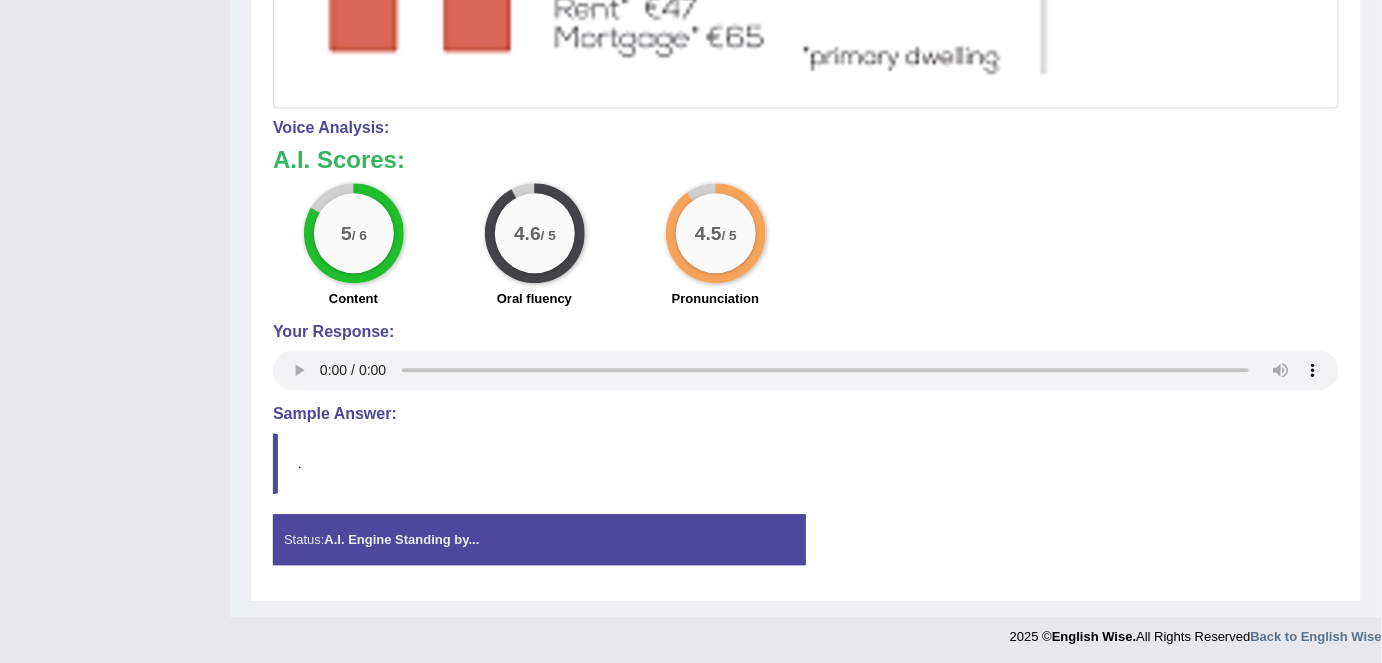 scroll, scrollTop: 1434, scrollLeft: 0, axis: vertical 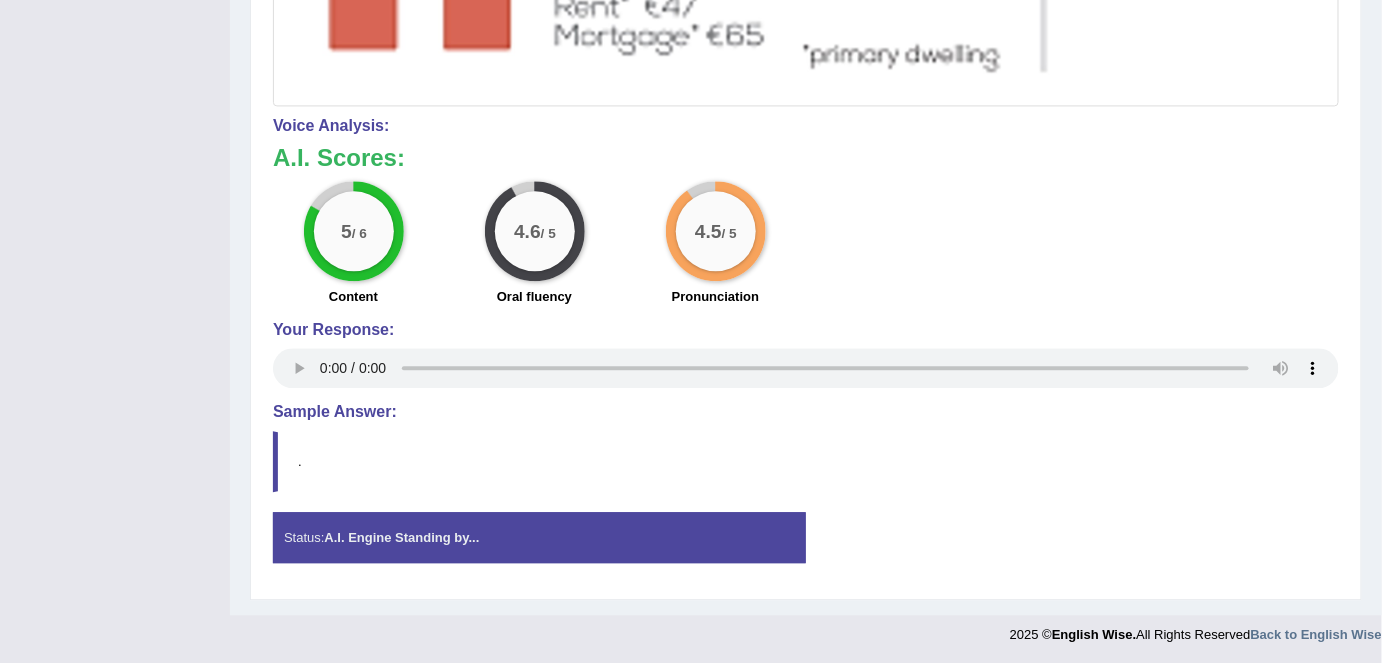 click on "Toggle navigation
Home
Practice Questions   Speaking Practice Read Aloud
Repeat Sentence
Describe Image
Re-tell Lecture
Answer Short Question
Summarize Group Discussion
Respond To A Situation
Writing Practice  Summarize Written Text
Write Essay
Reading Practice  Reading & Writing: Fill In The Blanks
Choose Multiple Answers
Re-order Paragraphs
Fill In The Blanks
Choose Single Answer
Listening Practice  Summarize Spoken Text
Highlight Incorrect Words
Highlight Correct Summary
Select Missing Word
Choose Single Answer
Choose Multiple Answers
Fill In The Blanks
Write From Dictation
Pronunciation
Tests  Take Practice Sectional Test
Take Mock Test" at bounding box center (691, -390) 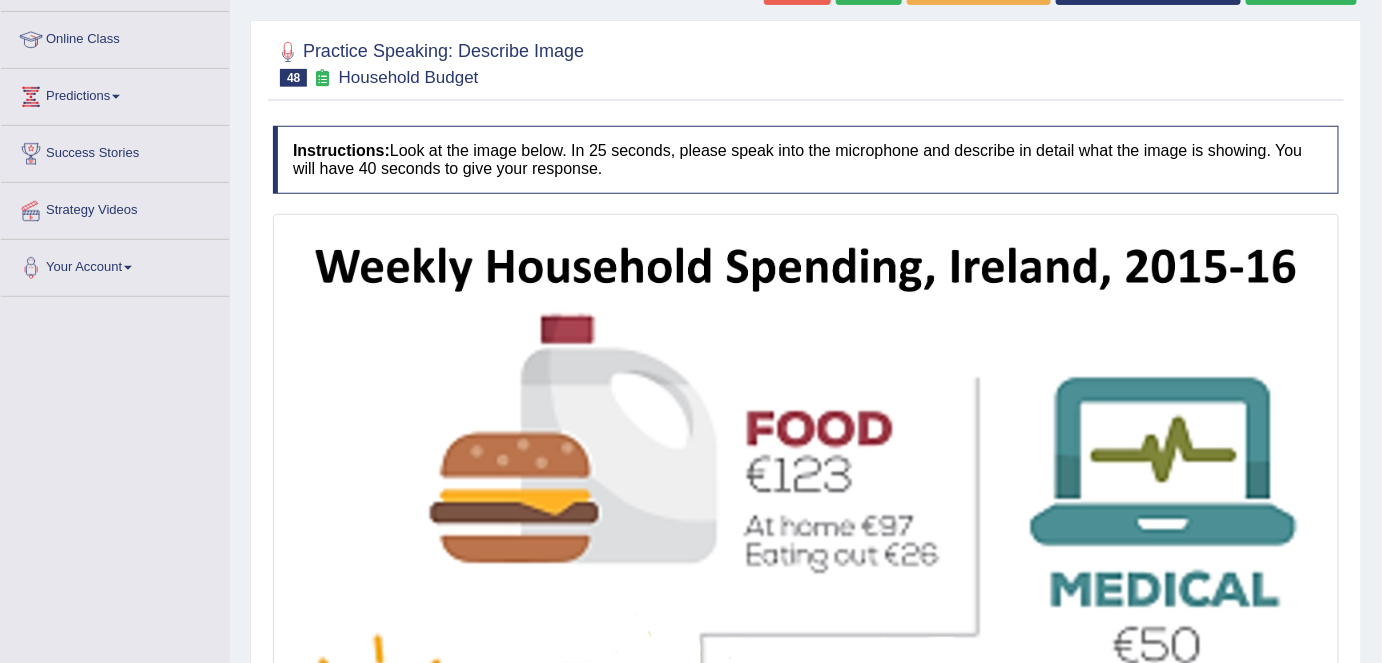 scroll, scrollTop: 0, scrollLeft: 0, axis: both 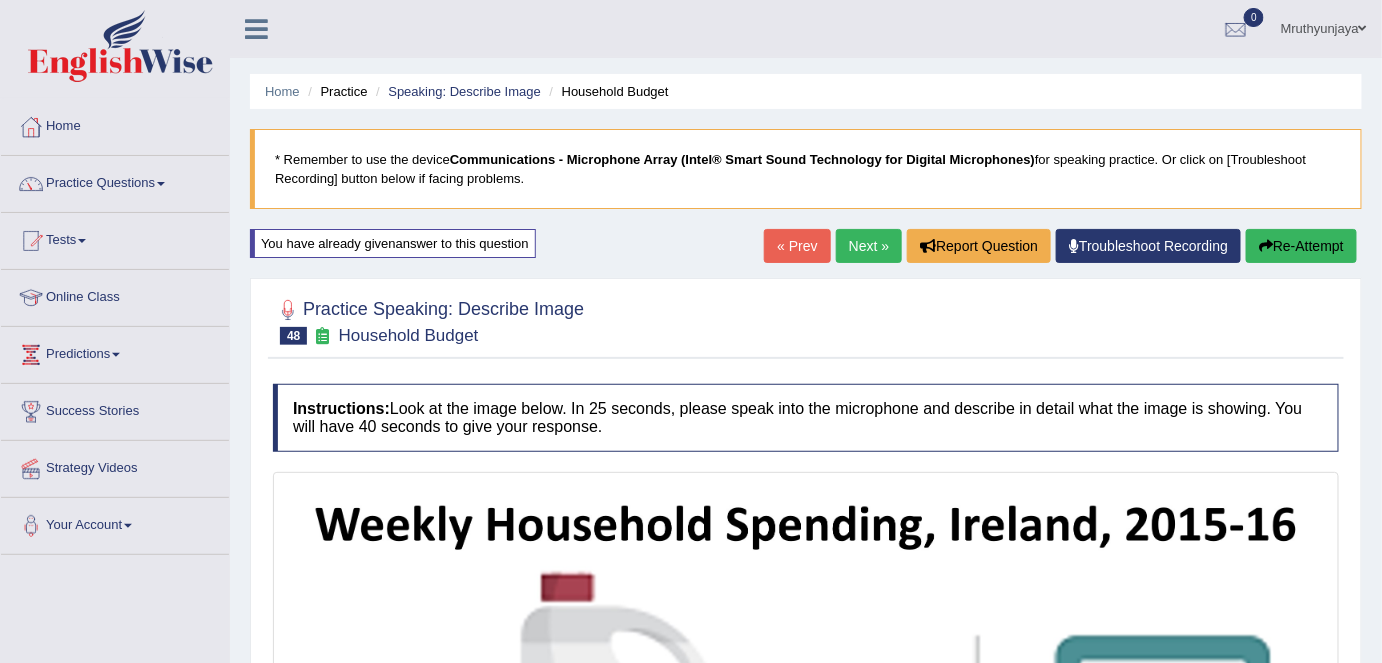 click on "Home
Practice
Speaking: Describe Image
Household Budget
* Remember to use the device  Communications - Microphone Array (Intel® Smart Sound Technology for Digital Microphones)  for speaking practice. Or click on [Troubleshoot Recording] button below if facing problems.
You have already given   answer to this question
« Prev Next »  Report Question  Troubleshoot Recording  Re-Attempt
Practice Speaking: Describe Image
48
Household Budget
Instructions:  Look at the image below. In 25 seconds, please speak into the microphone and describe in detail what the image is showing. You will have 40 seconds to give your response.
Created with Highcharts 7.1.2 Too low Too high Time Pitch meter: 0 10 20 30 40 Created with Highcharts 7.1.2 Great Too slow Too fast Time Speech pace meter: 0 10" at bounding box center [806, 1024] 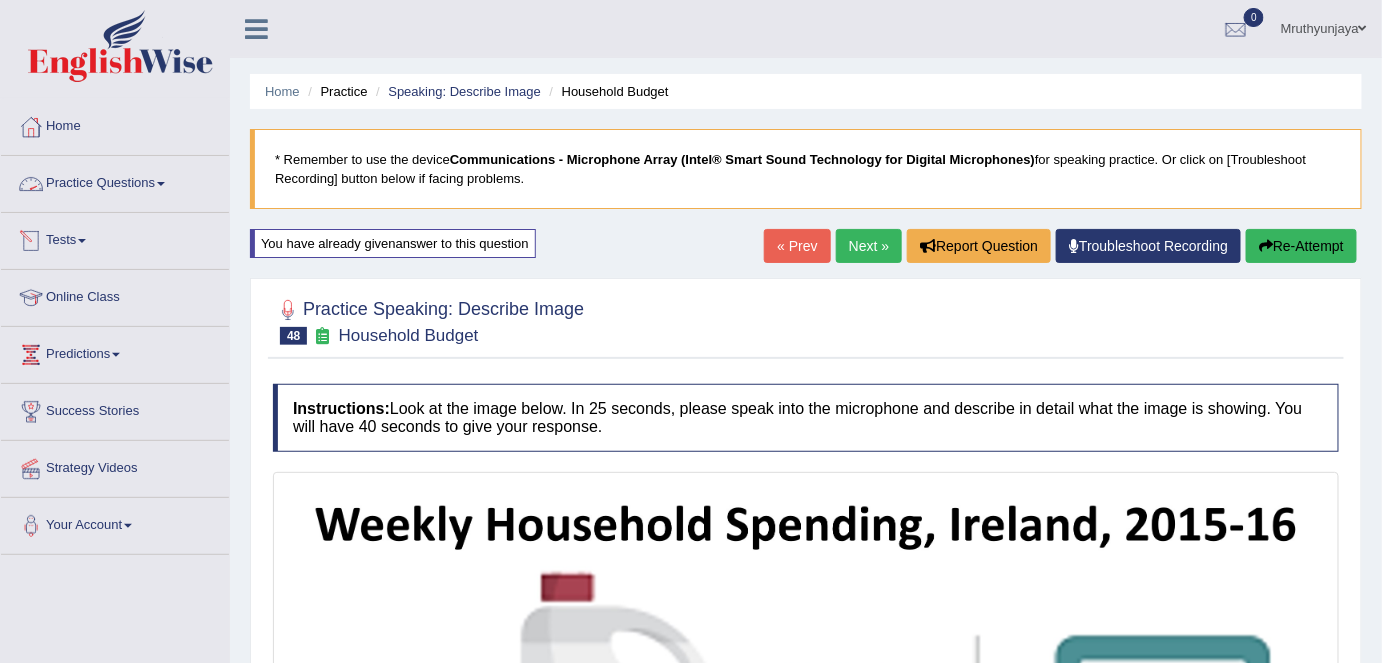 click on "Practice Questions" at bounding box center (115, 181) 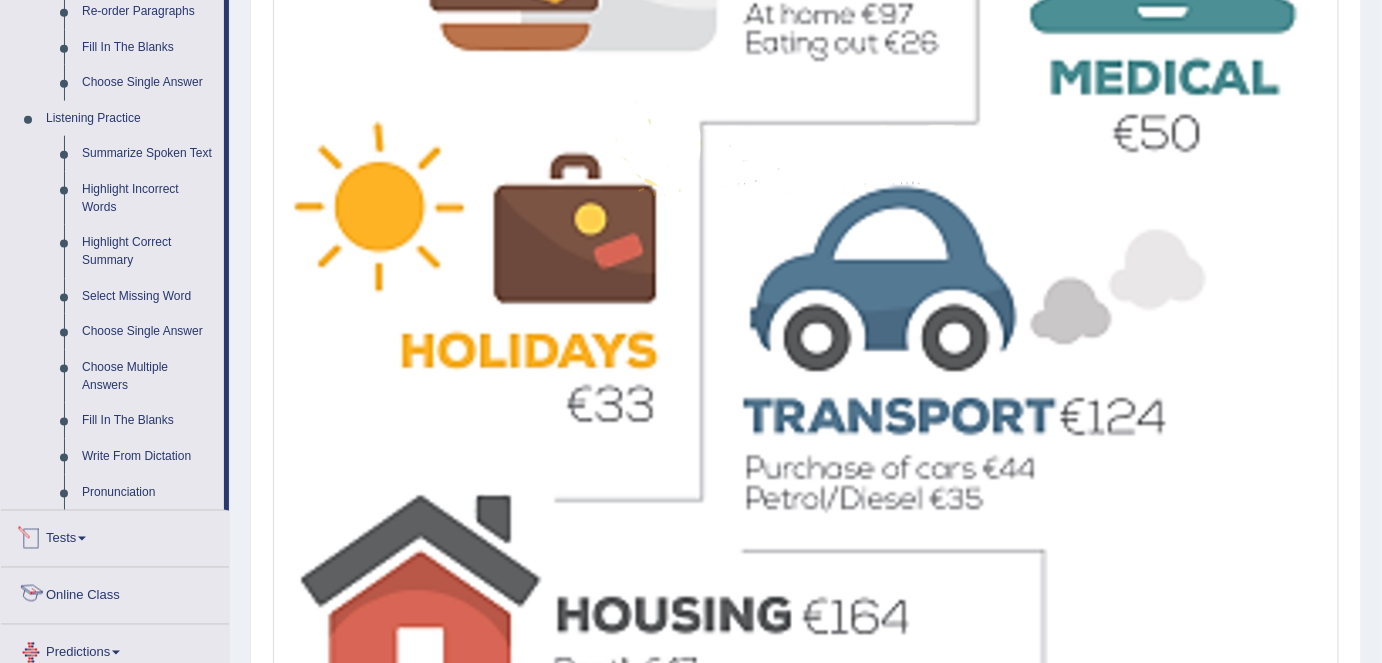 scroll, scrollTop: 722, scrollLeft: 0, axis: vertical 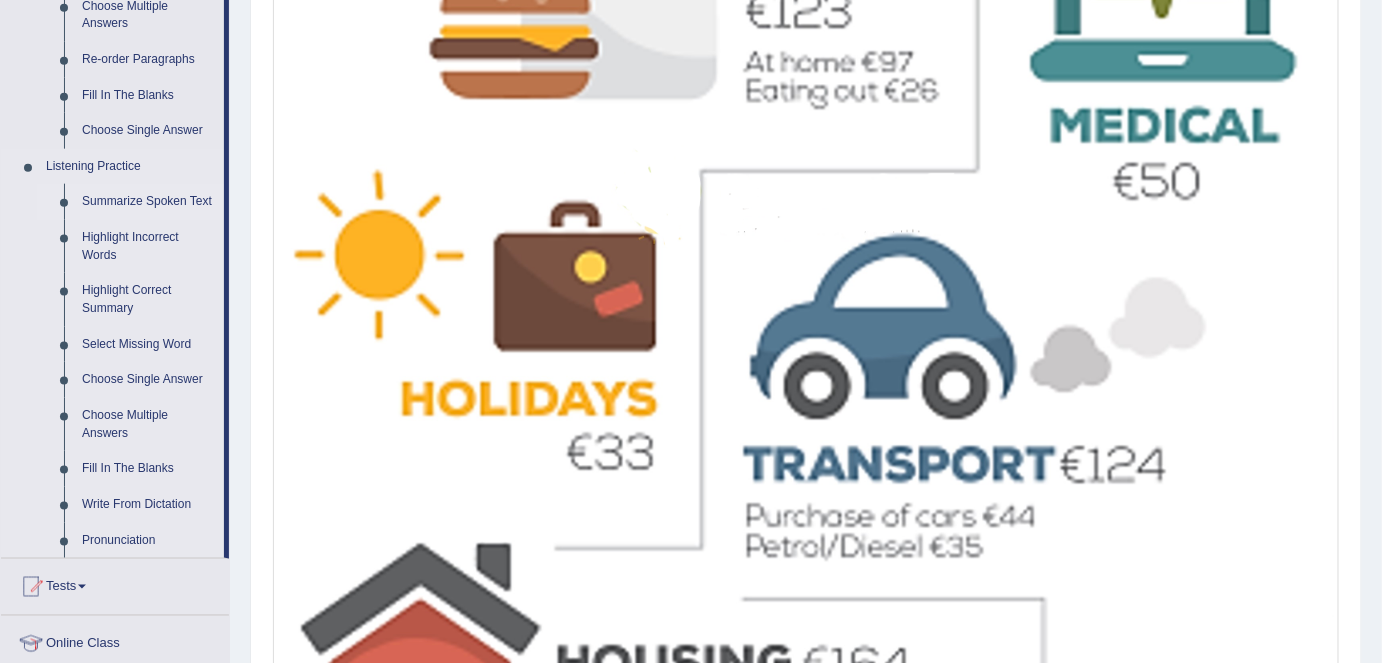 click on "Summarize Spoken Text" at bounding box center (148, 202) 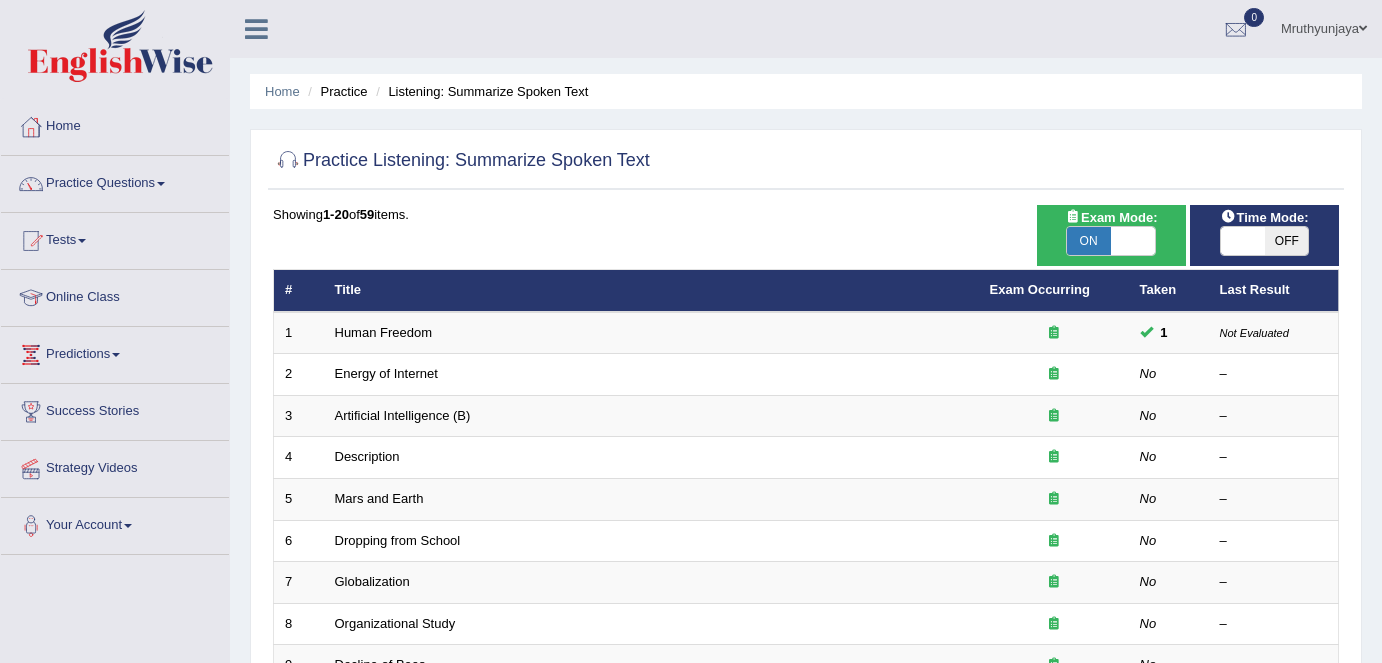 scroll, scrollTop: 0, scrollLeft: 0, axis: both 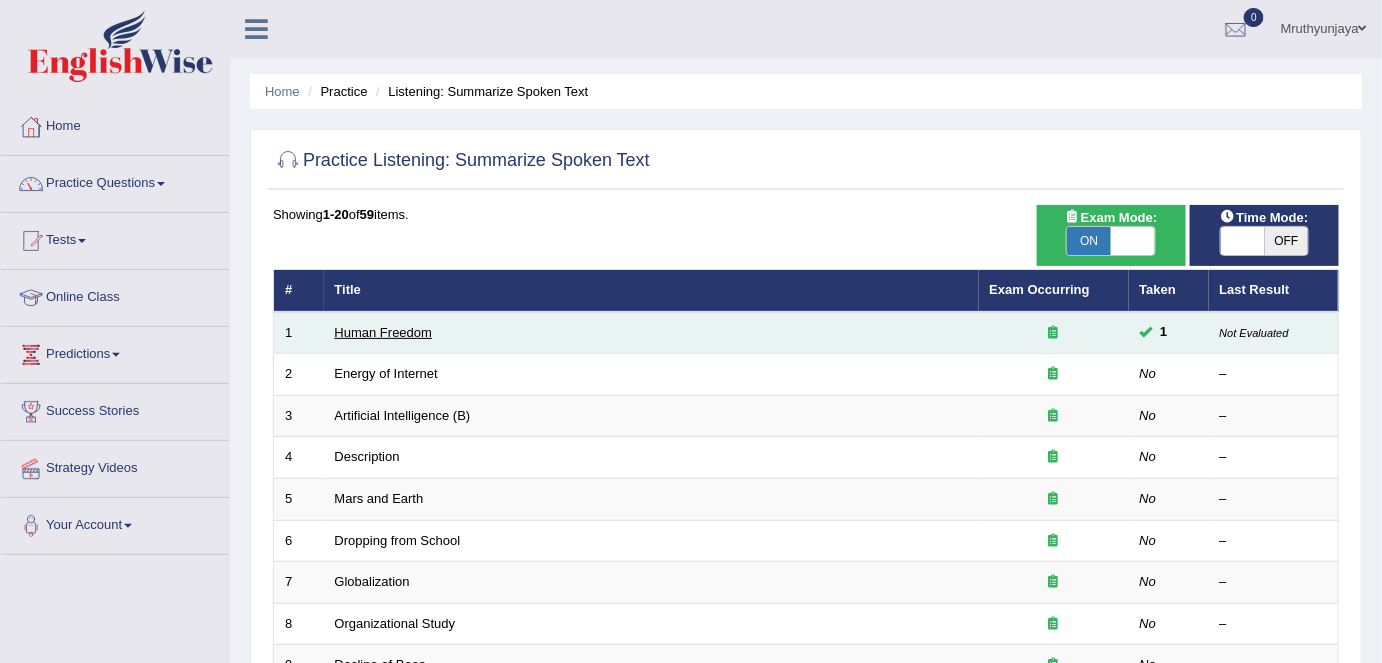 click on "Human Freedom" at bounding box center [384, 332] 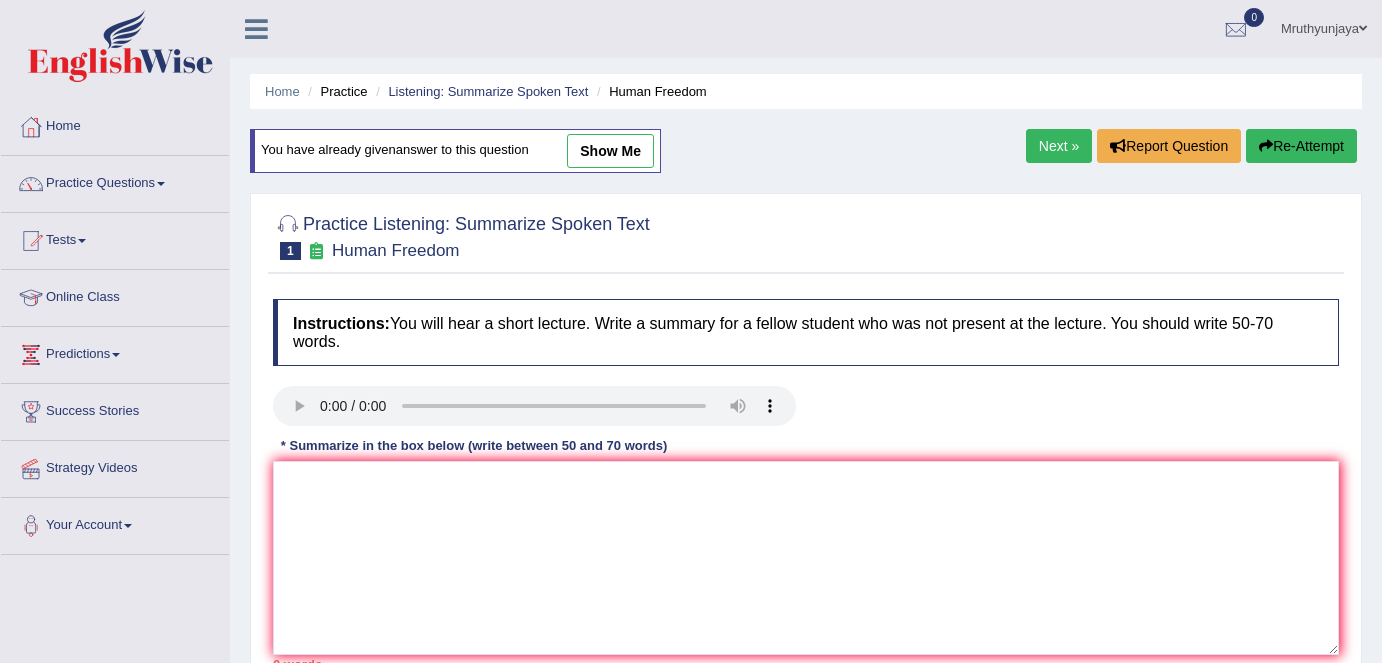 scroll, scrollTop: 0, scrollLeft: 0, axis: both 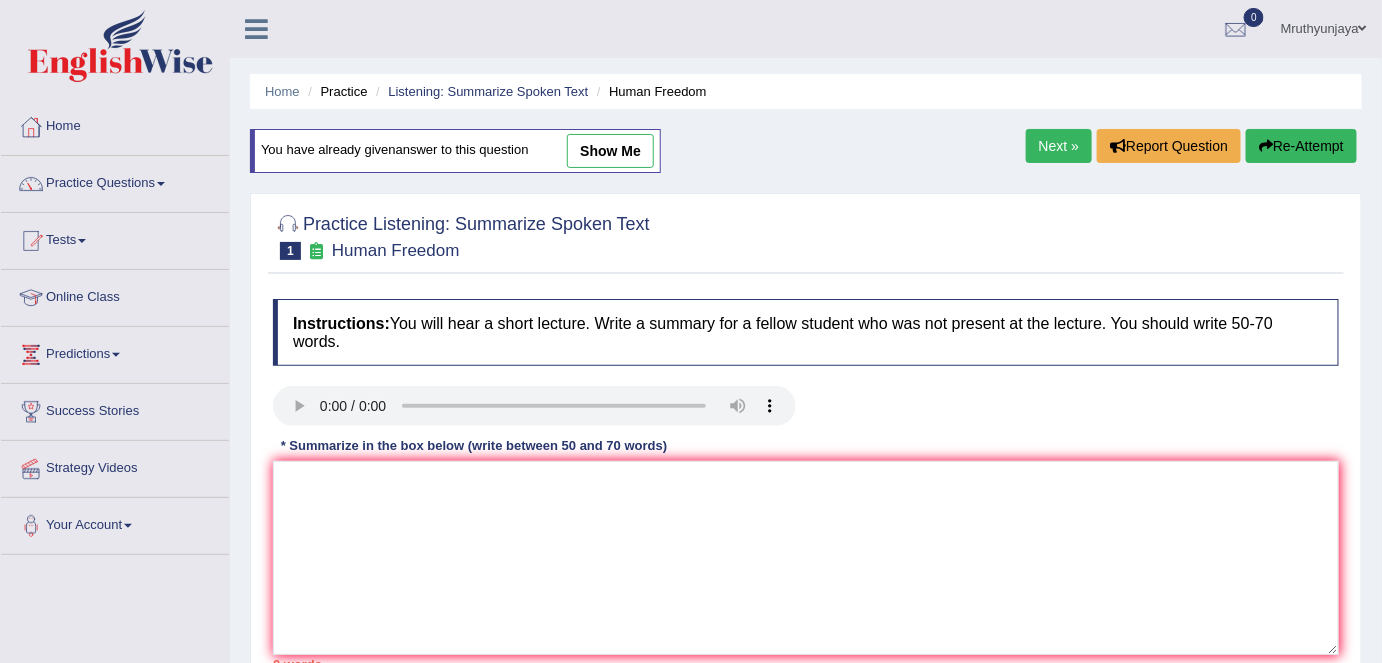 click on "show me" at bounding box center [610, 151] 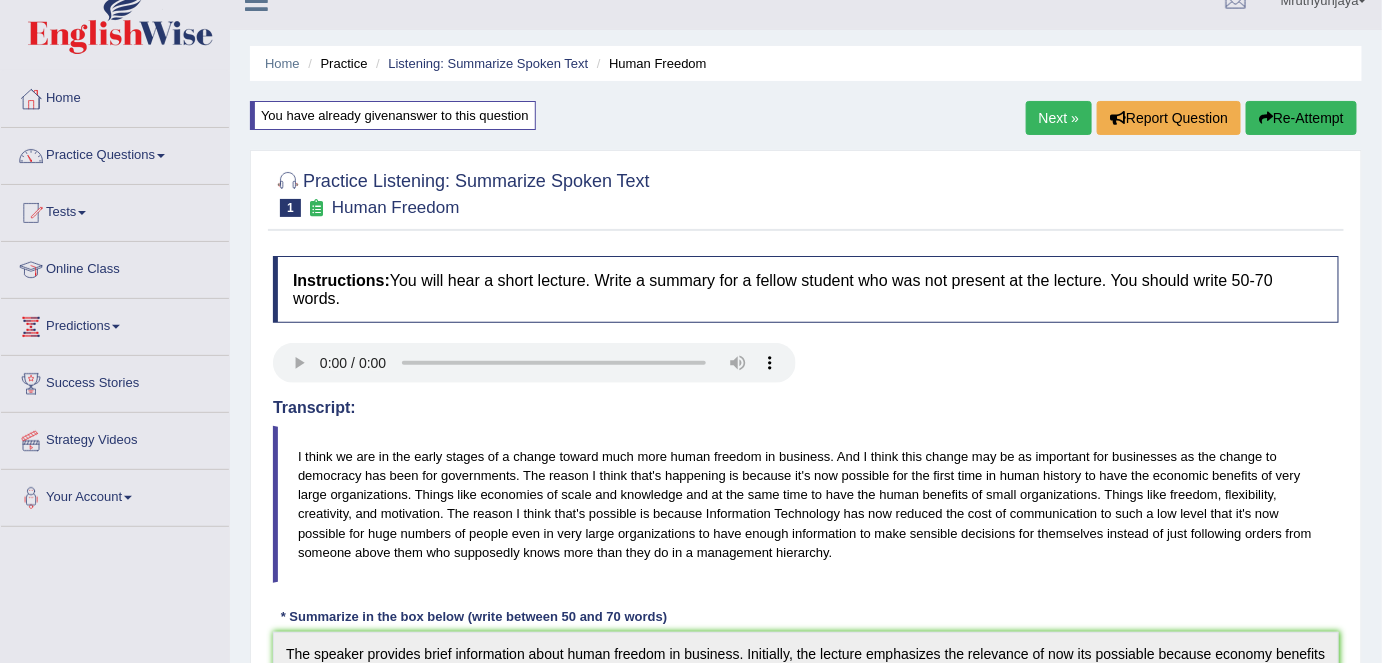 scroll, scrollTop: 0, scrollLeft: 0, axis: both 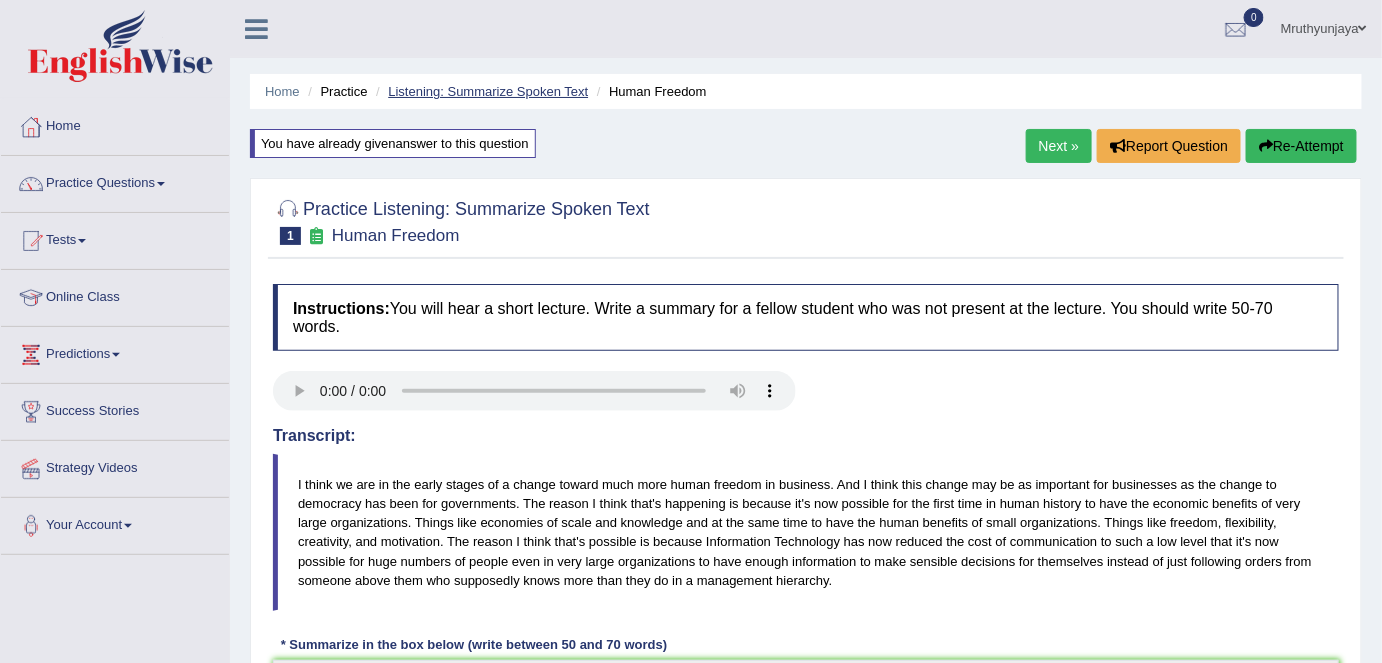 click on "Listening: Summarize Spoken Text" at bounding box center [488, 91] 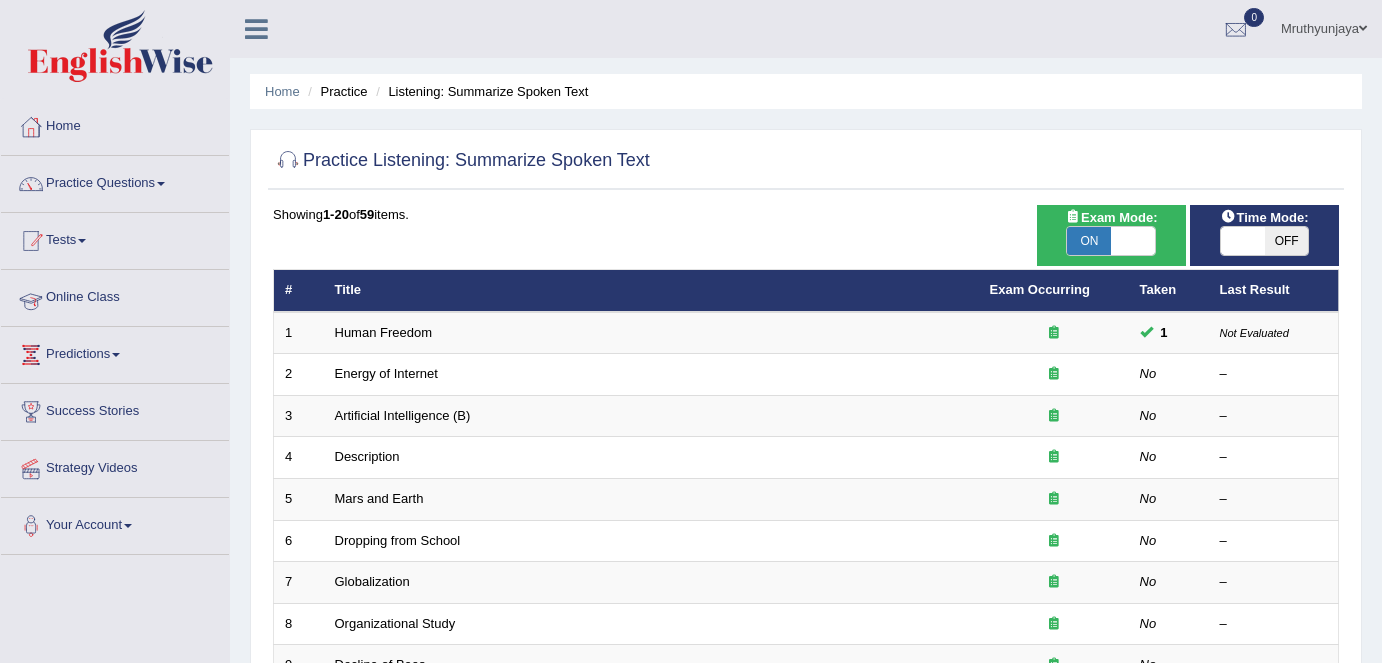 scroll, scrollTop: 0, scrollLeft: 0, axis: both 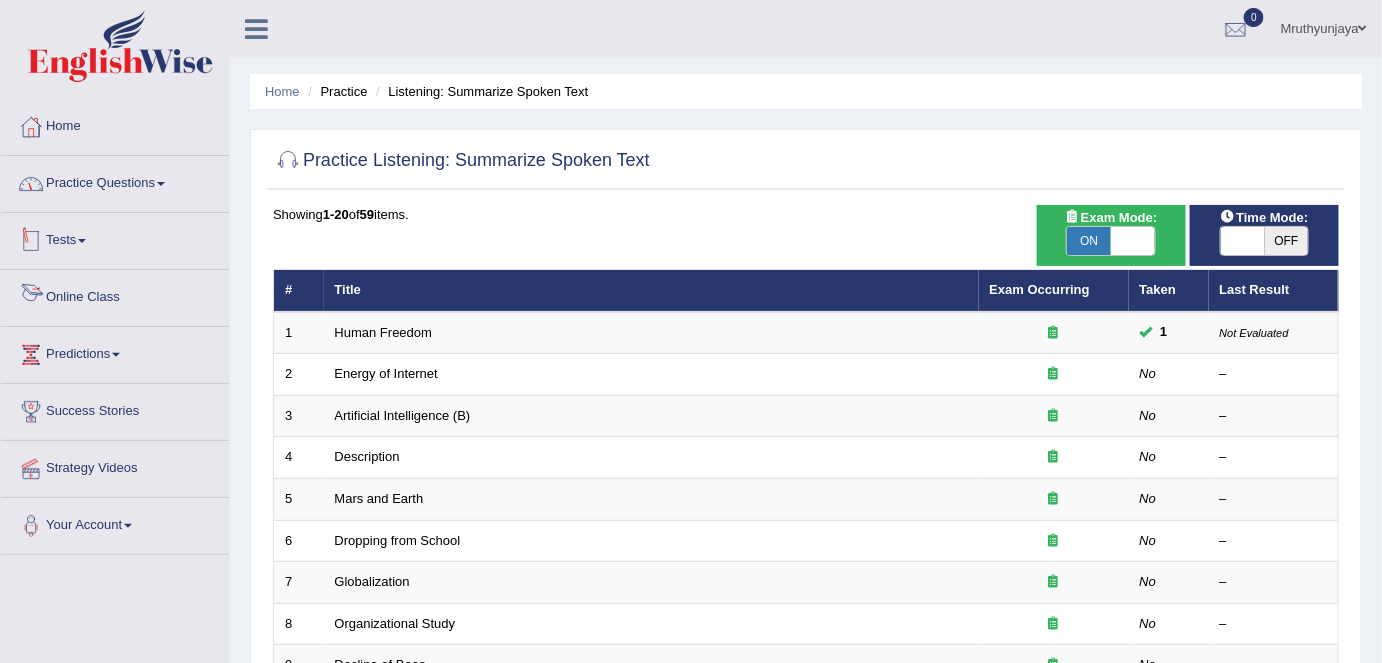 click on "Practice Questions" at bounding box center [115, 181] 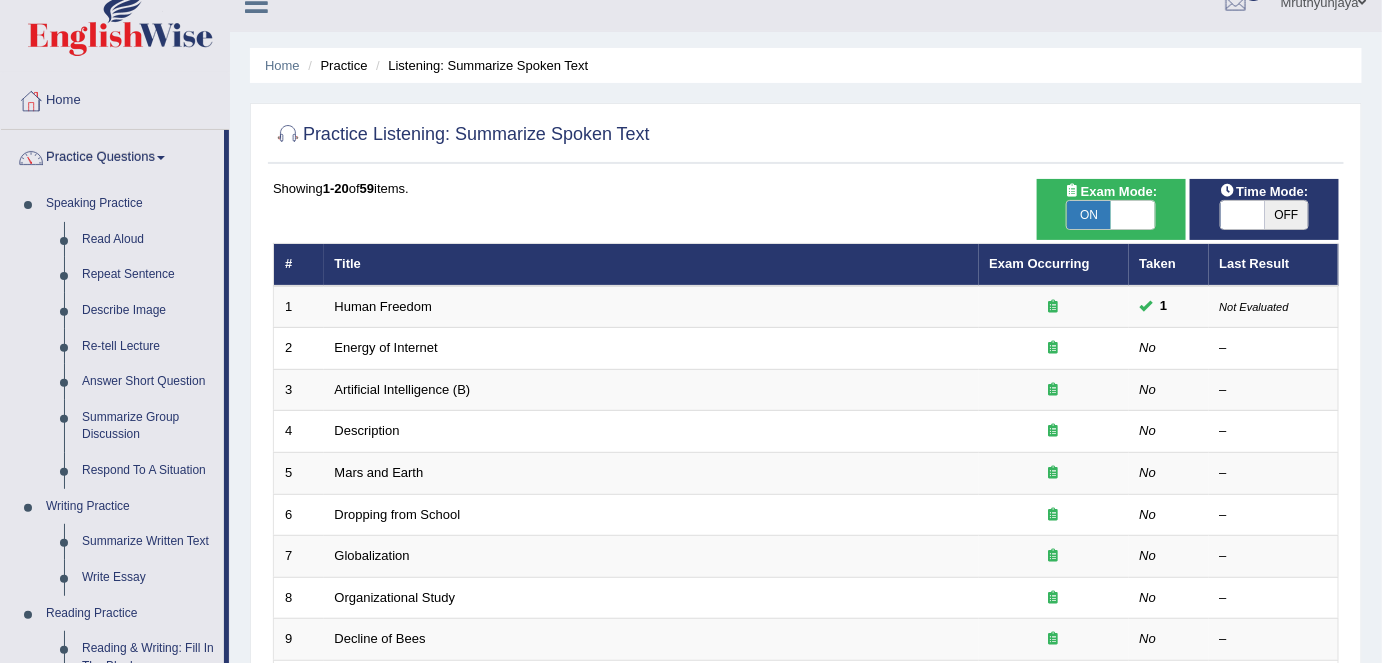 scroll, scrollTop: 0, scrollLeft: 0, axis: both 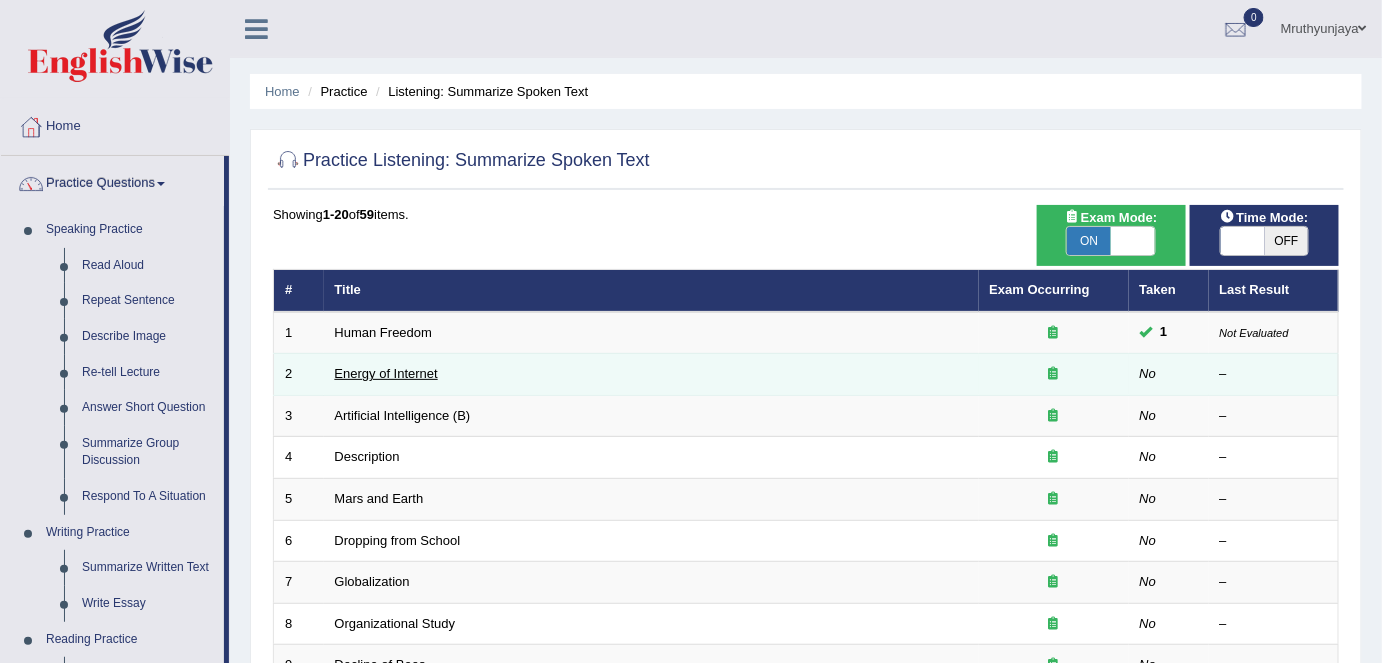 click on "Energy of Internet" at bounding box center [386, 373] 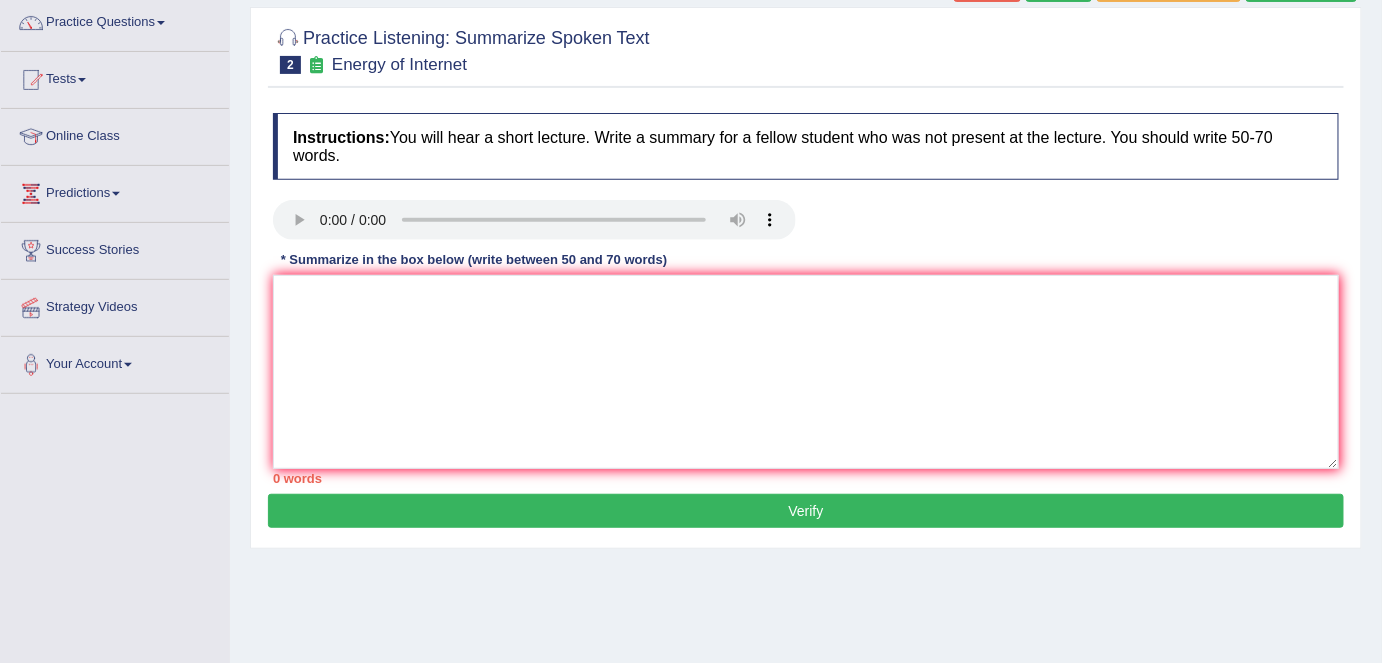 scroll, scrollTop: 0, scrollLeft: 0, axis: both 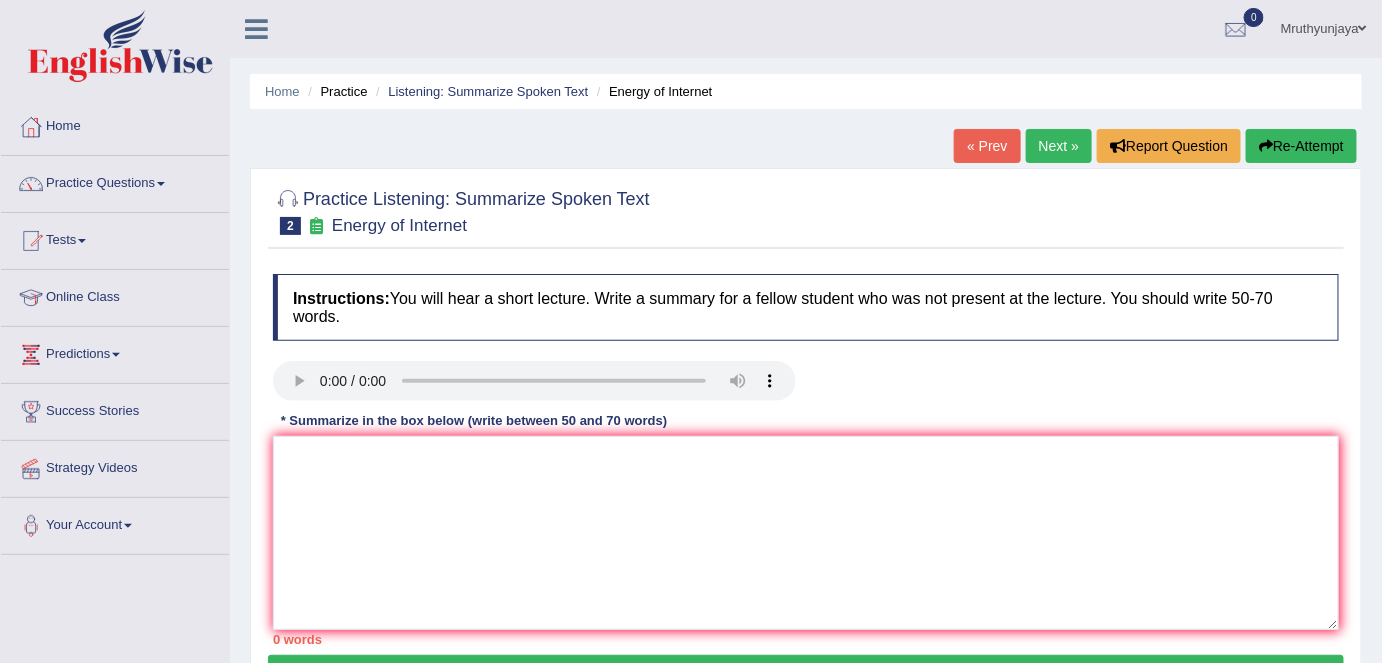 click on "Next »" at bounding box center [1059, 146] 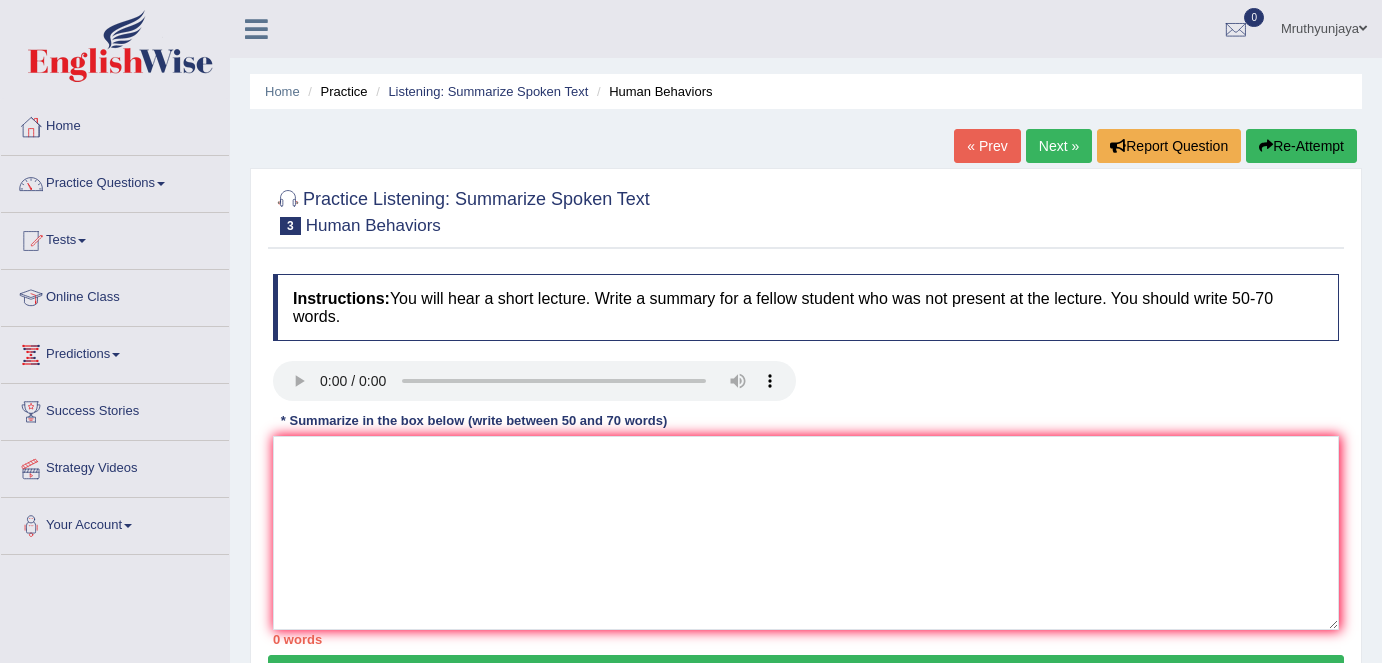 scroll, scrollTop: 0, scrollLeft: 0, axis: both 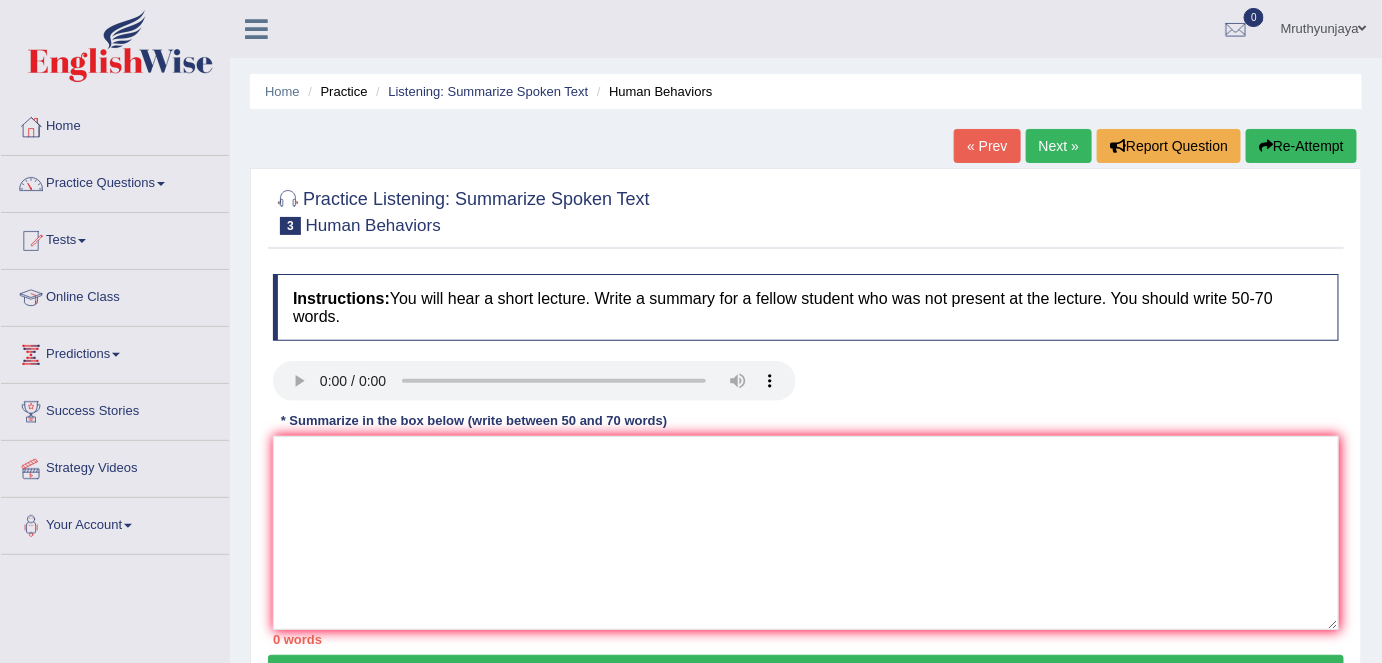 click on "Next »" at bounding box center [1059, 146] 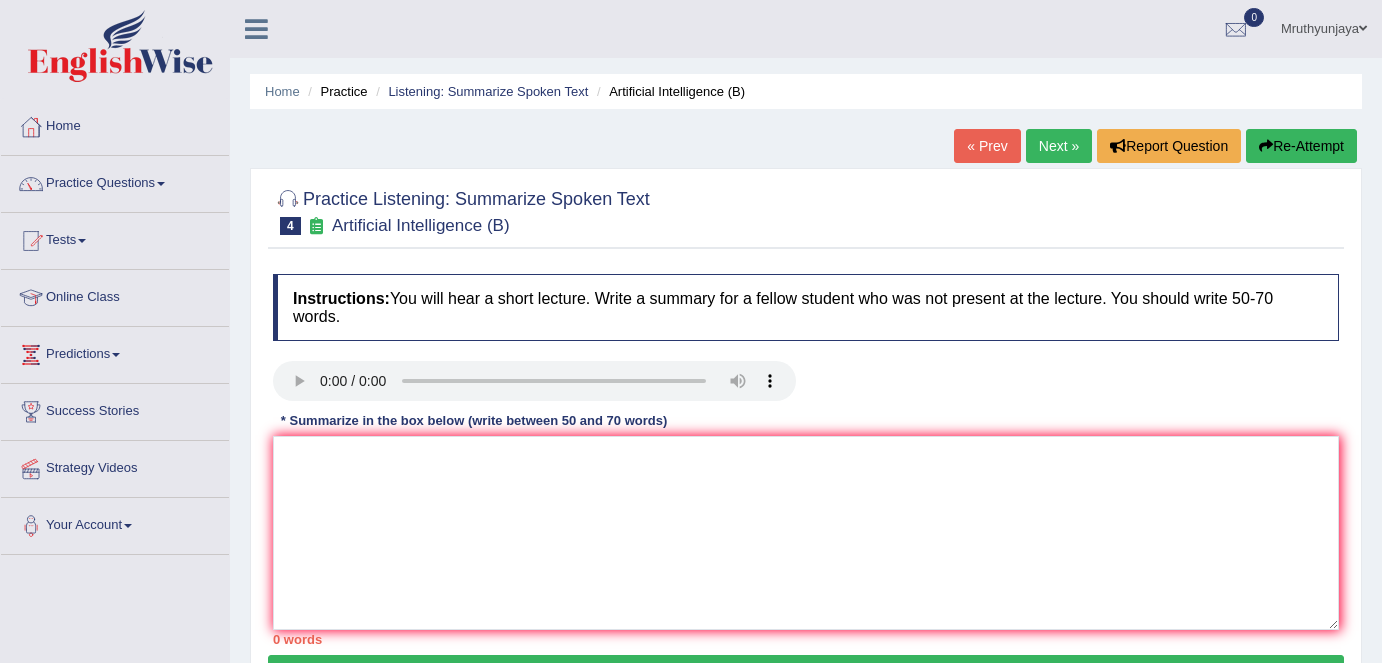 scroll, scrollTop: 0, scrollLeft: 0, axis: both 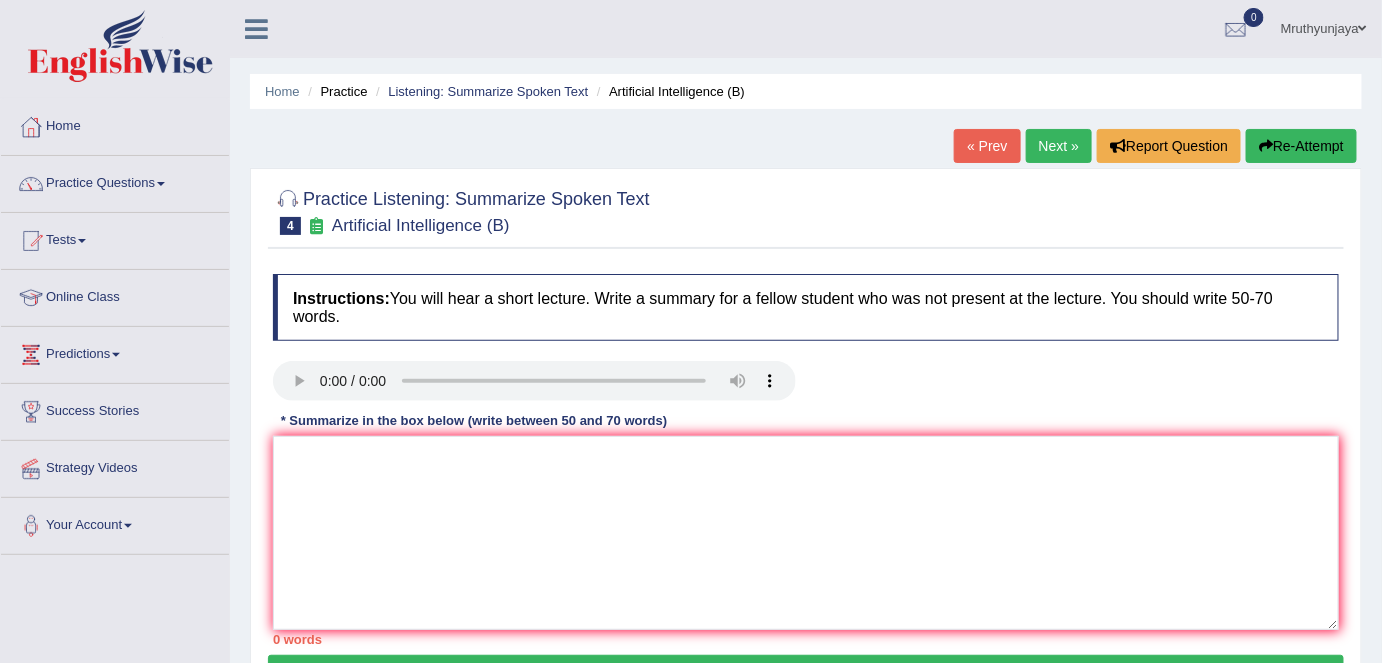 click on "Next »" at bounding box center [1059, 146] 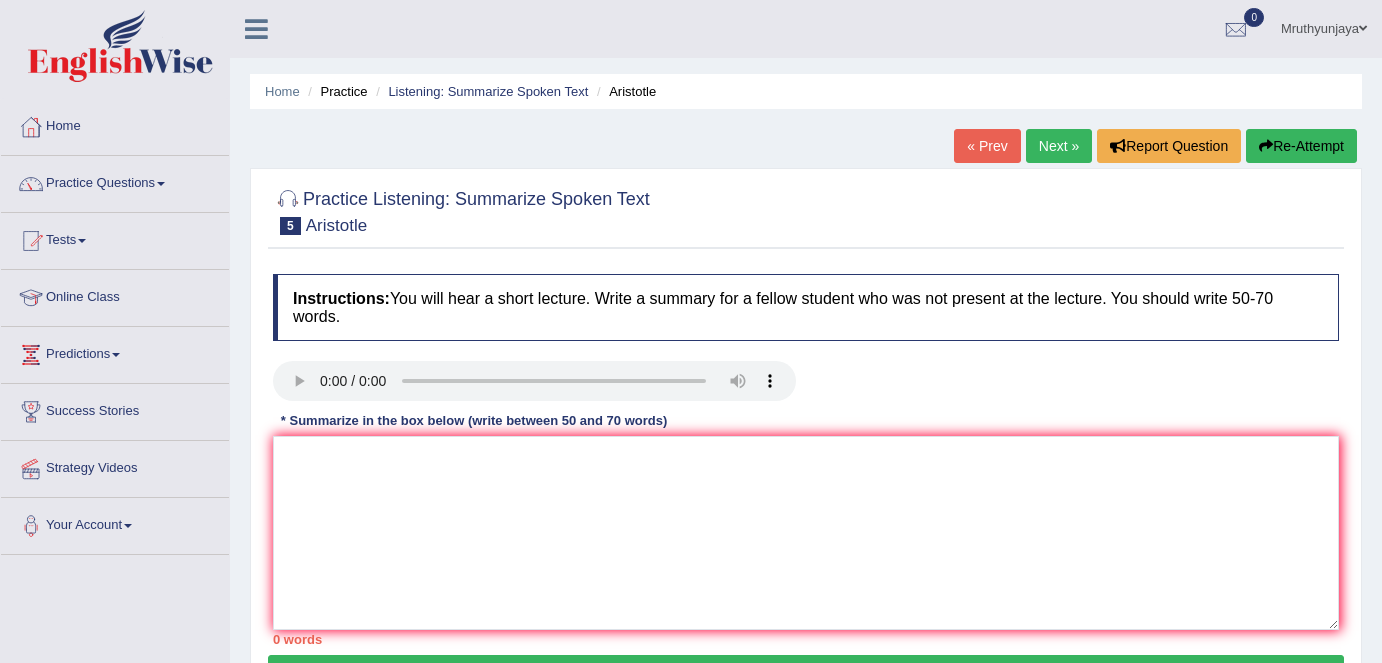 scroll, scrollTop: 0, scrollLeft: 0, axis: both 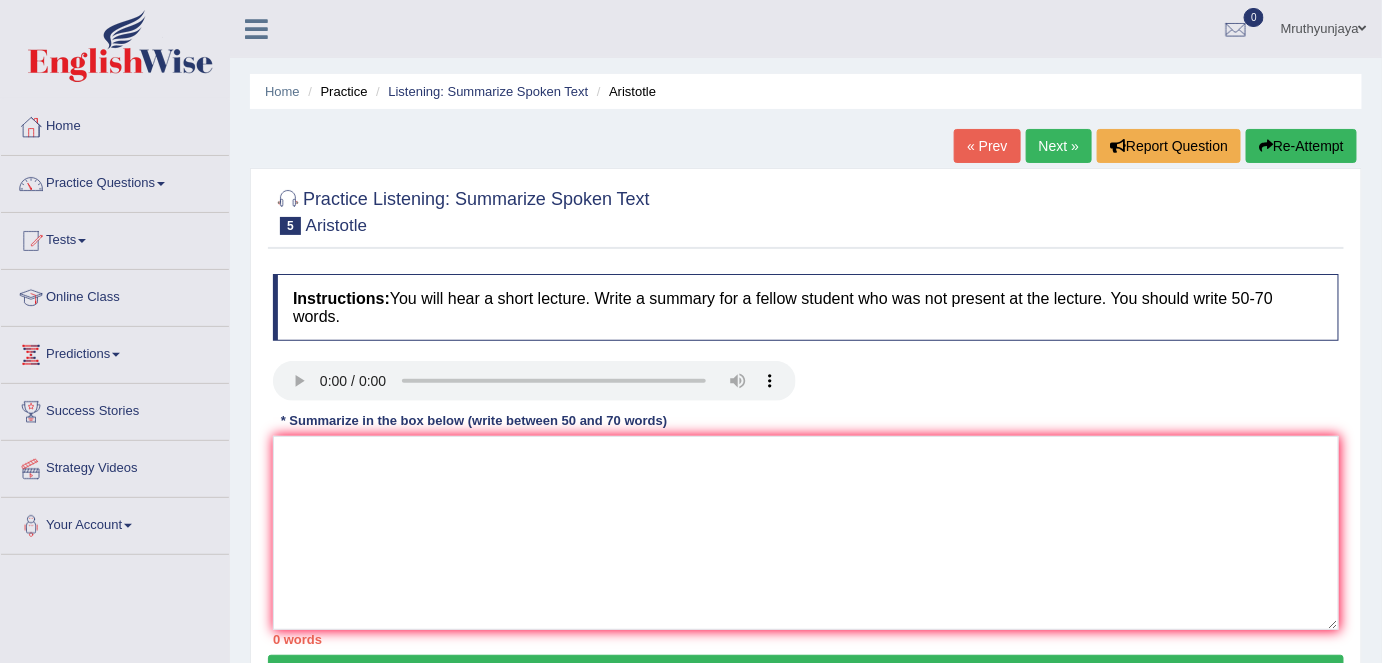 click on "Next »" at bounding box center [1059, 146] 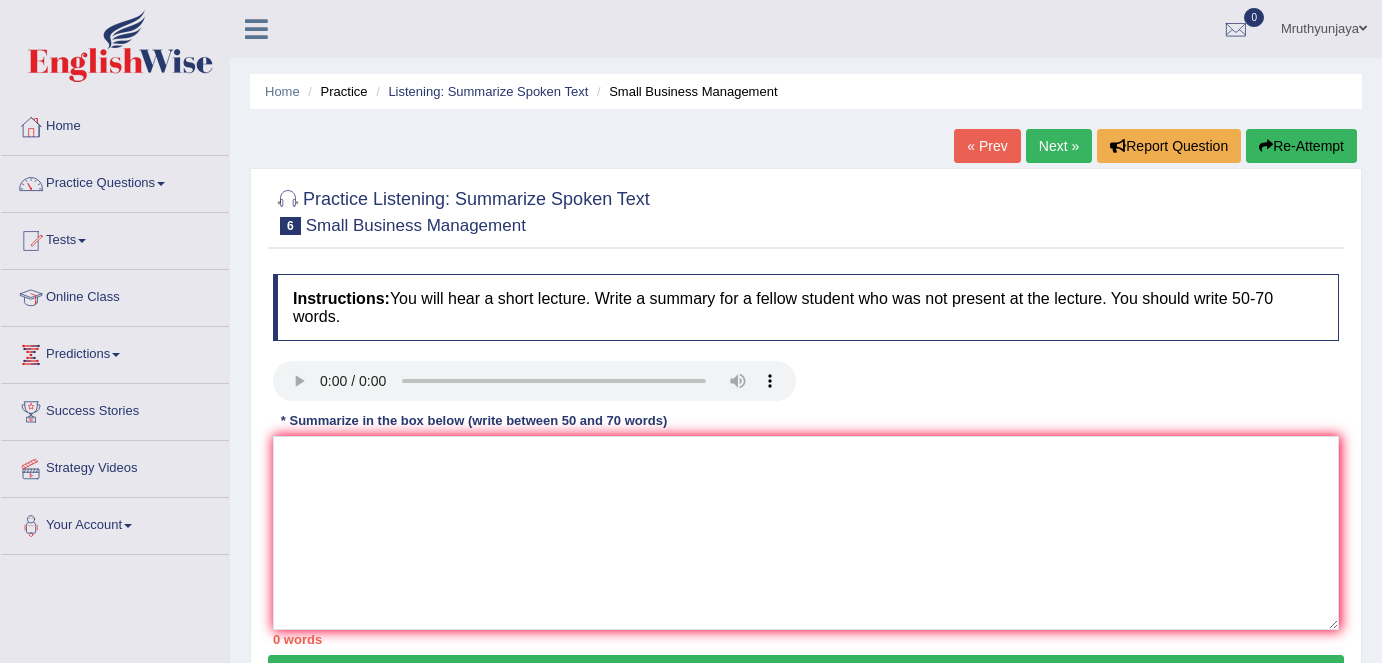 scroll, scrollTop: 0, scrollLeft: 0, axis: both 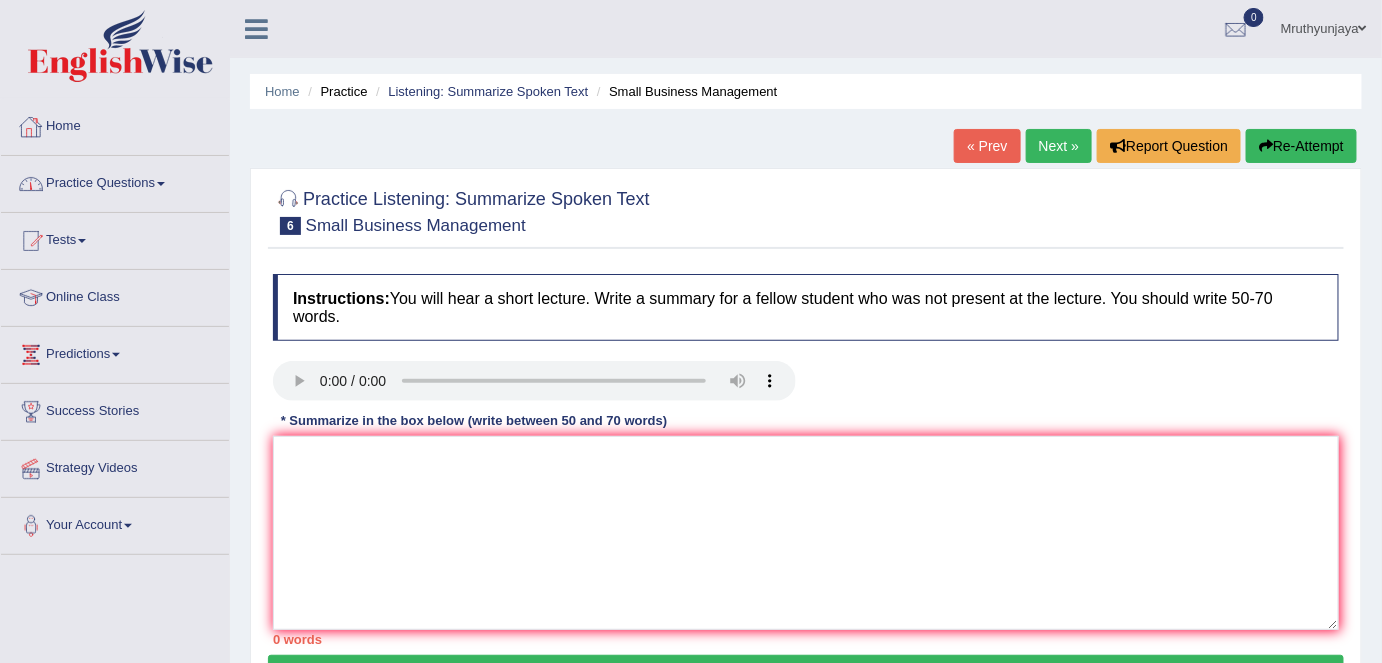 click on "Home" at bounding box center (115, 124) 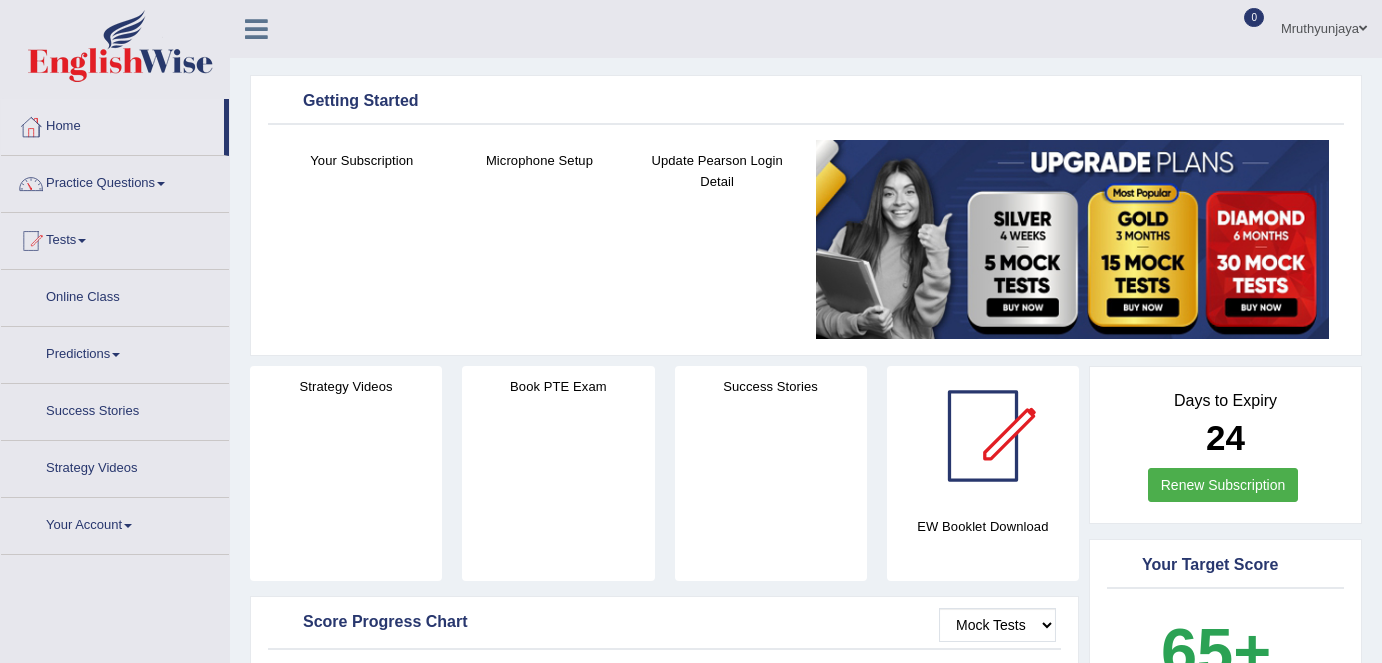 scroll, scrollTop: 0, scrollLeft: 0, axis: both 